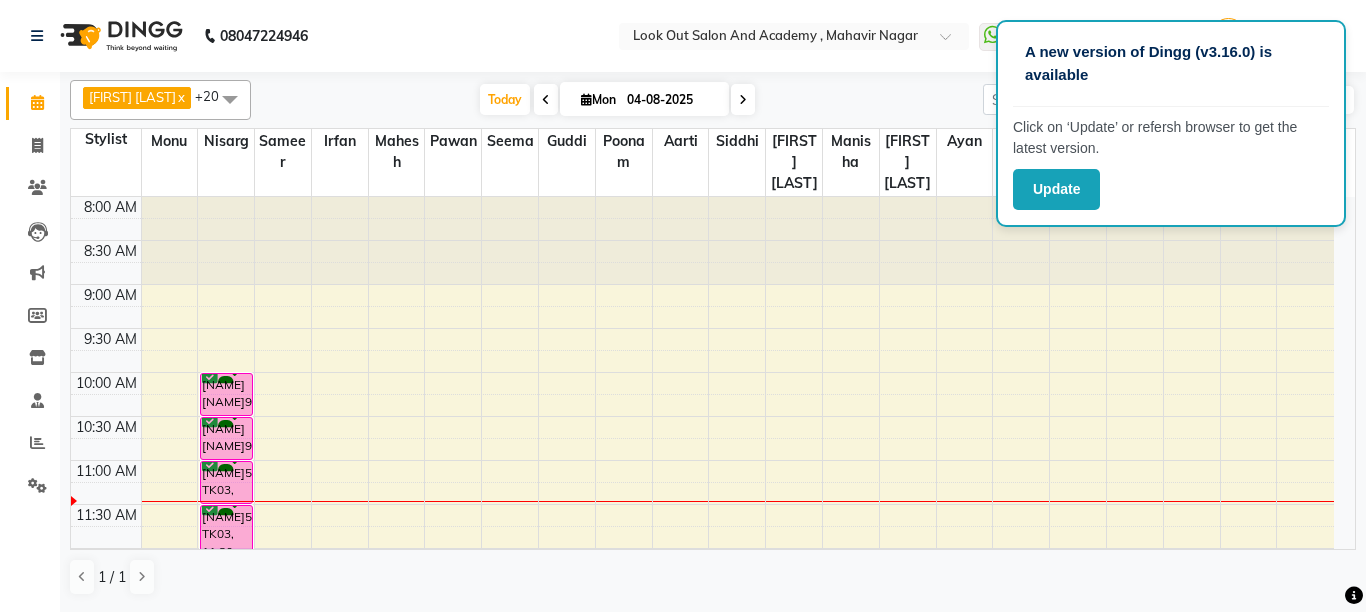 scroll, scrollTop: 0, scrollLeft: 0, axis: both 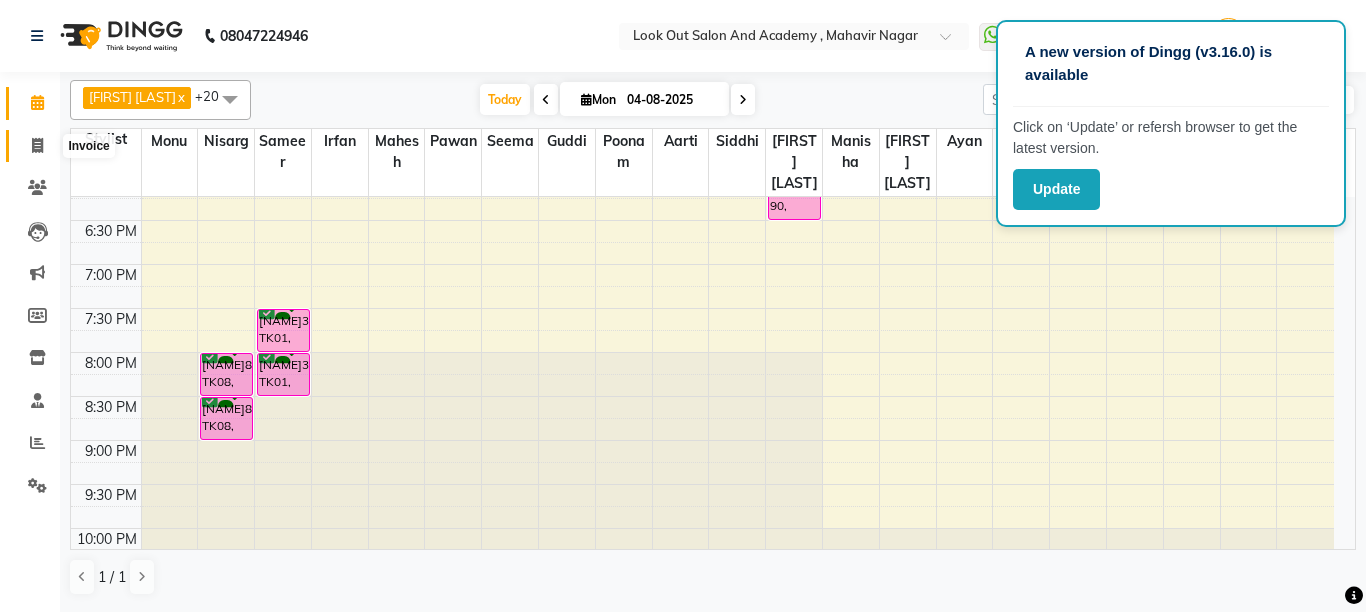 click 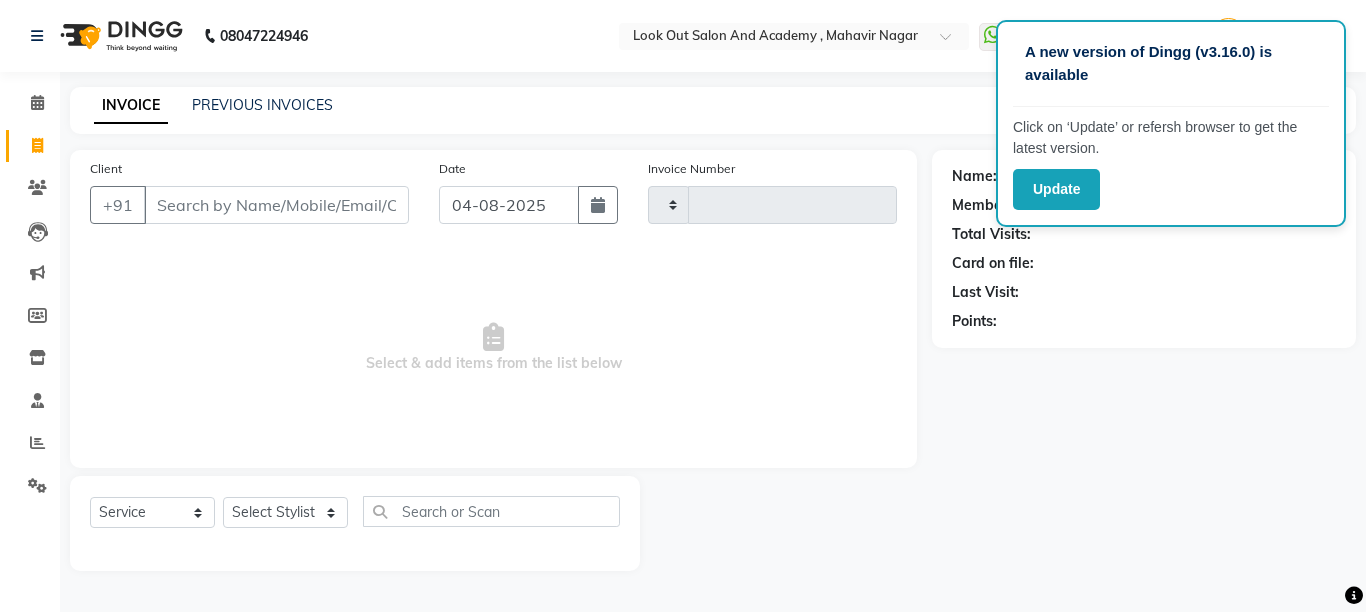 type on "9500" 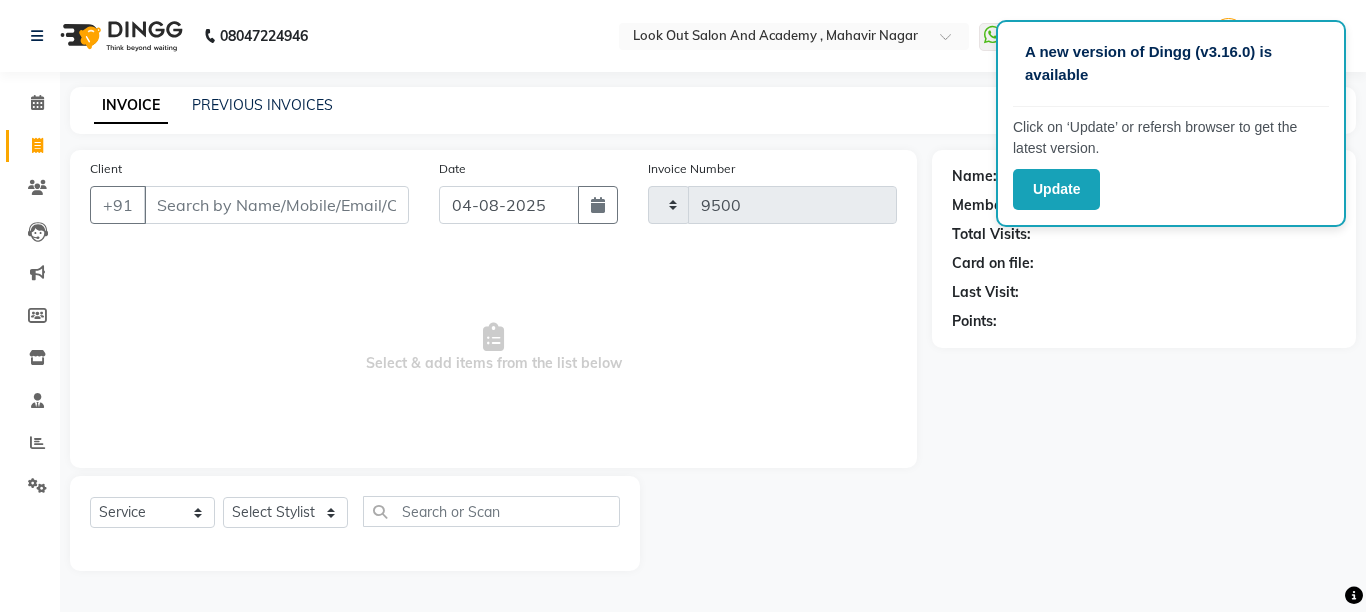 select on "4708" 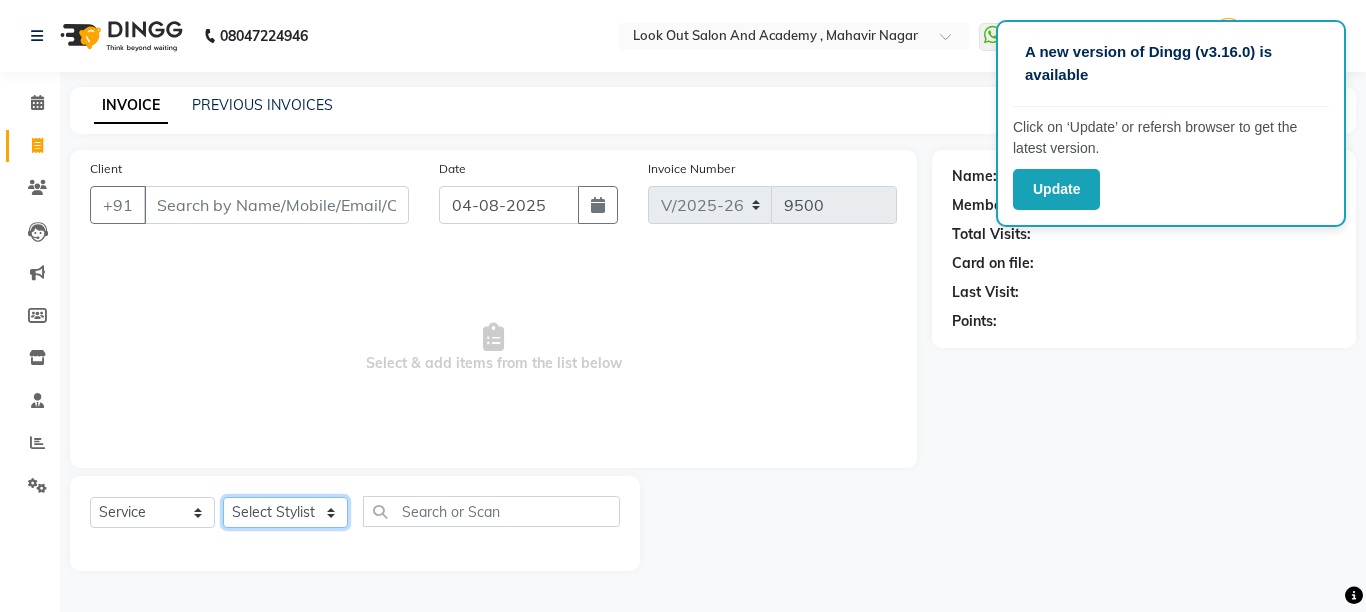 click on "Select Stylist Aarti Aatish ACHAM Aftab  Afzal AKSHADA ITWARI Akthar Hussain  Ayan  [FIRST] [LAST] DISHA H KAMDAR Guddi Huzaifa Indrajeet Irfan KAJAL karishma kapur Mahesh Manager 1 Manager 2 Manisha  Manoj Mayuri Mohini  Monu NABIL Nikita  Nisarg Pawan  Poonam [FIRST] [LAST] PRAKASH JADHAV [FIRST] [LAST] Rajan Rajesh Ravi Rishika RRAHUL SADIK Sahil Salmani Sameer Seema SHIVAM Siddhi Siraj  SUJIT Suresh TEJAL TOHSIF UMAR Vighnesh Jagkar" 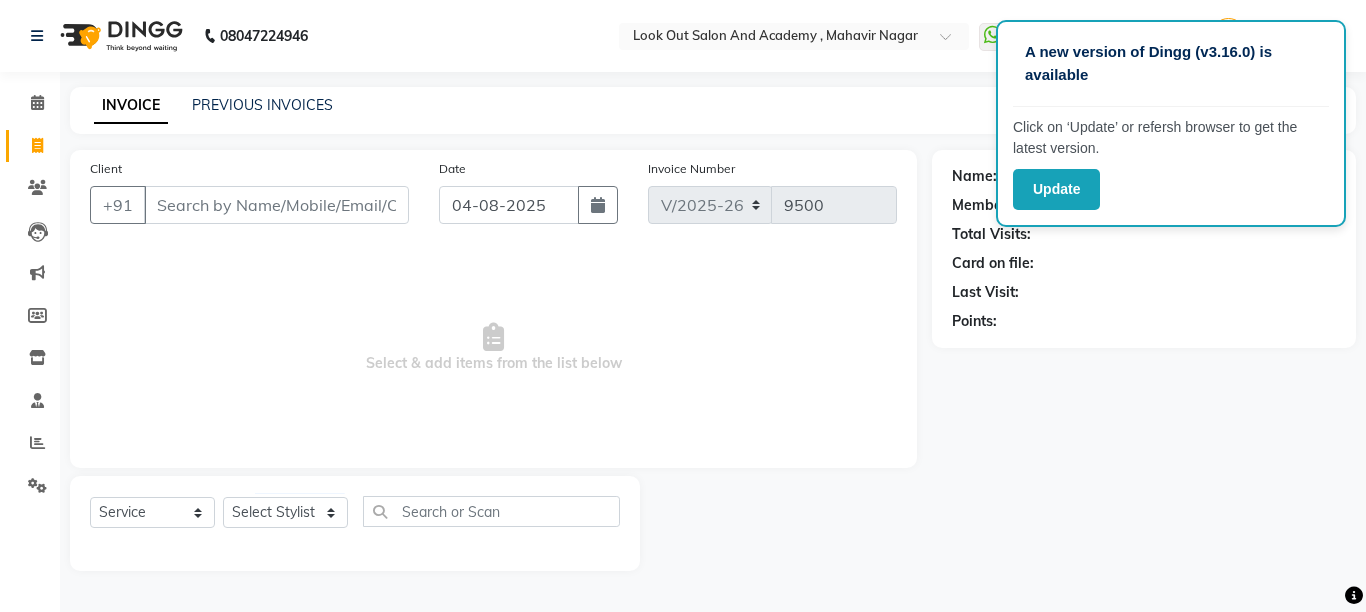 click on "Select & add items from the list below" at bounding box center (493, 348) 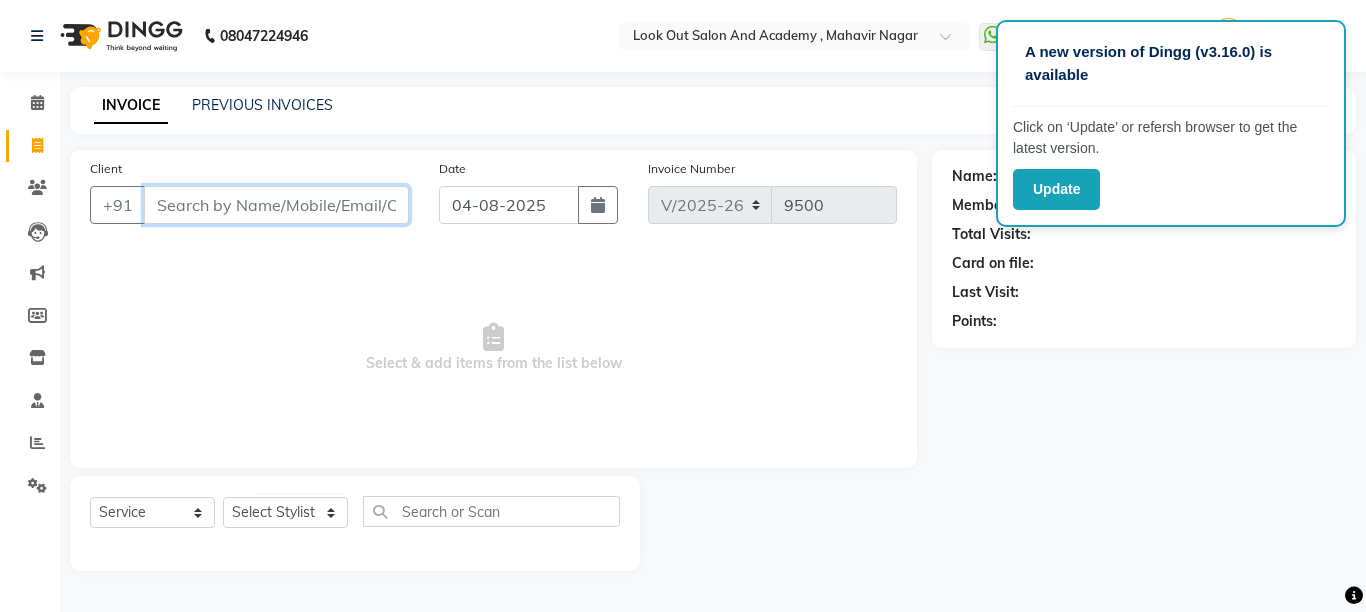 click on "Client" at bounding box center [276, 205] 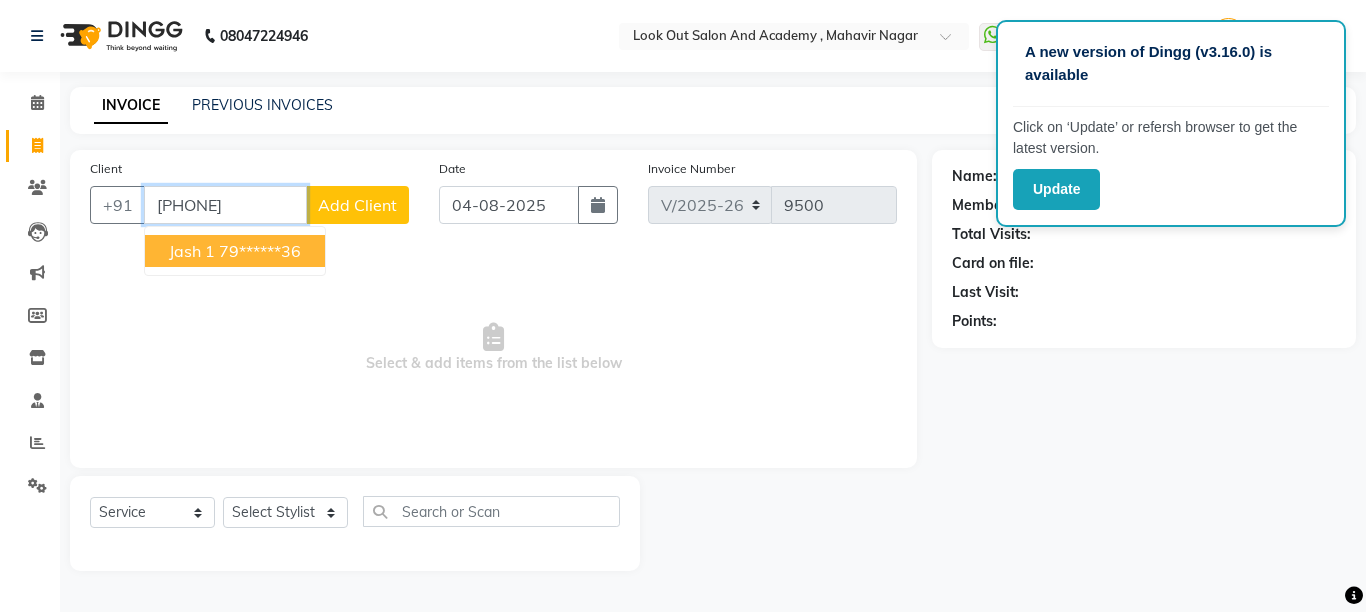 click on "79******36" at bounding box center [260, 251] 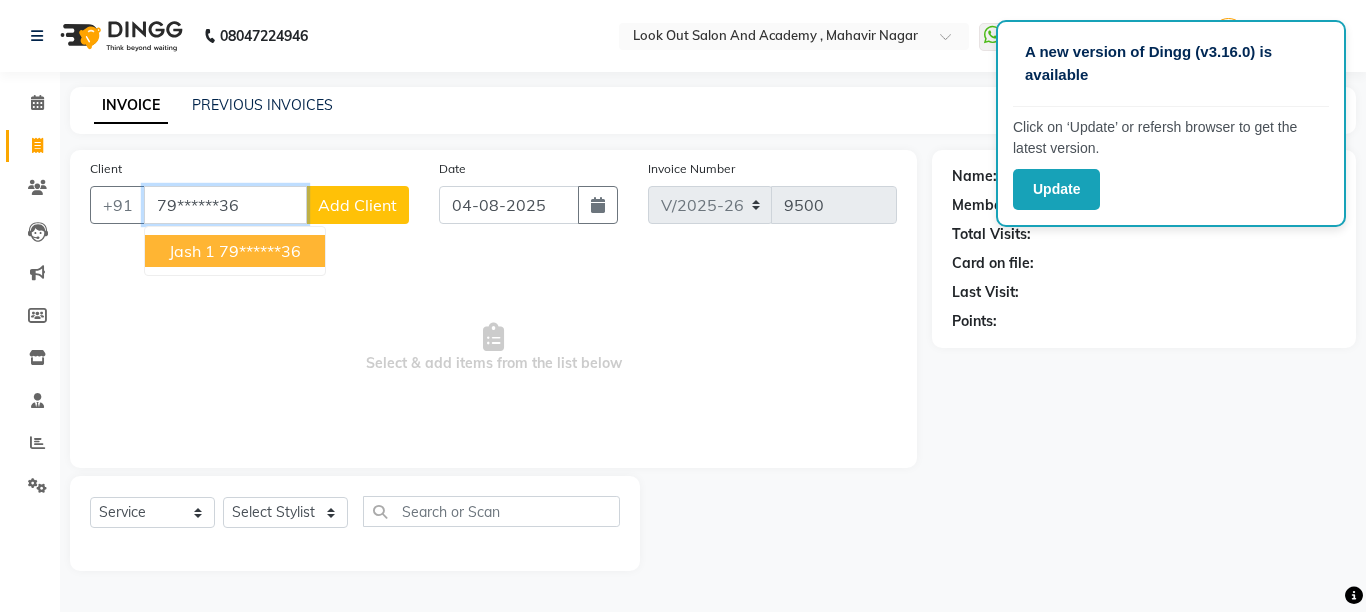 type on "79******36" 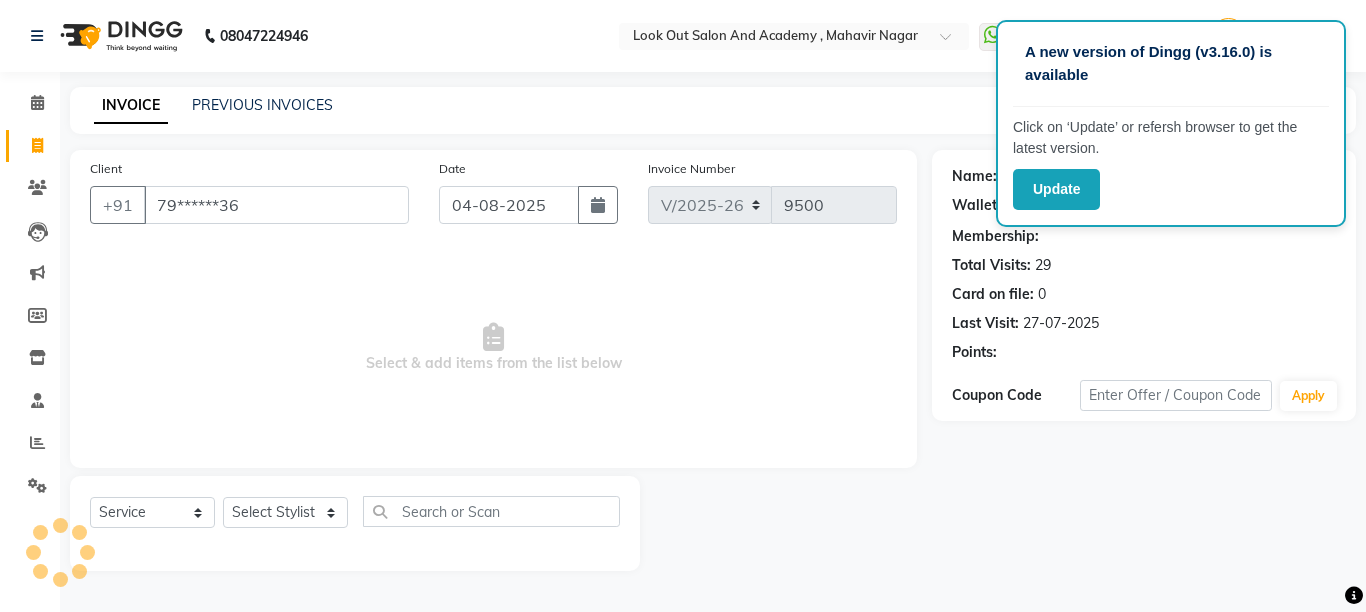 select on "1: Object" 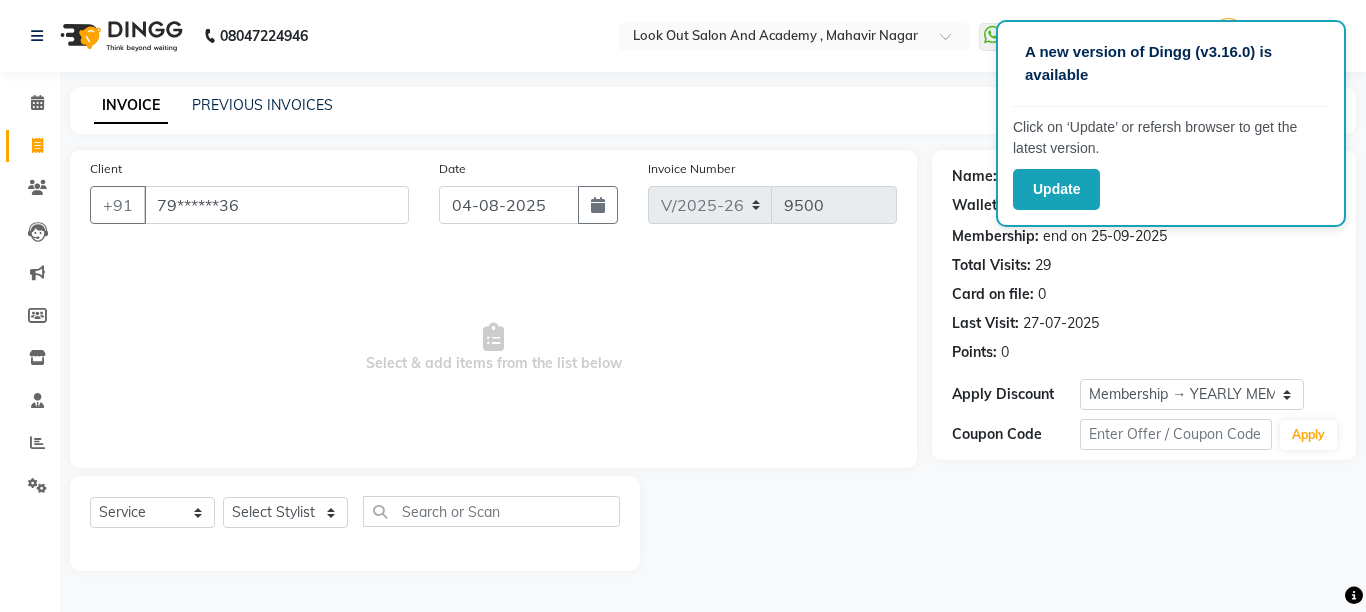 click on "Select  Service  Product  Membership  Package Voucher Prepaid Gift Card  Select Stylist Aarti Aatish ACHAM Aftab  Afzal AKSHADA ITWARI Akthar Hussain  Ayan  [FIRST] [LAST] DISHA H KAMDAR Guddi Huzaifa Indrajeet Irfan KAJAL karishma kapur Mahesh Manager 1 Manager 2 Manisha  Manoj Mayuri Mohini  Monu NABIL Nikita  Nisarg Pawan  Poonam [FIRST] [LAST] PRAKASH JADHAV [FIRST] [LAST] Rajan Rajesh Ravi Rishika RRAHUL SADIK Sahil Salmani Sameer Seema SHIVAM Siddhi Siraj  SUJIT Suresh TEJAL TOHSIF UMAR Vighnesh Jagkar" 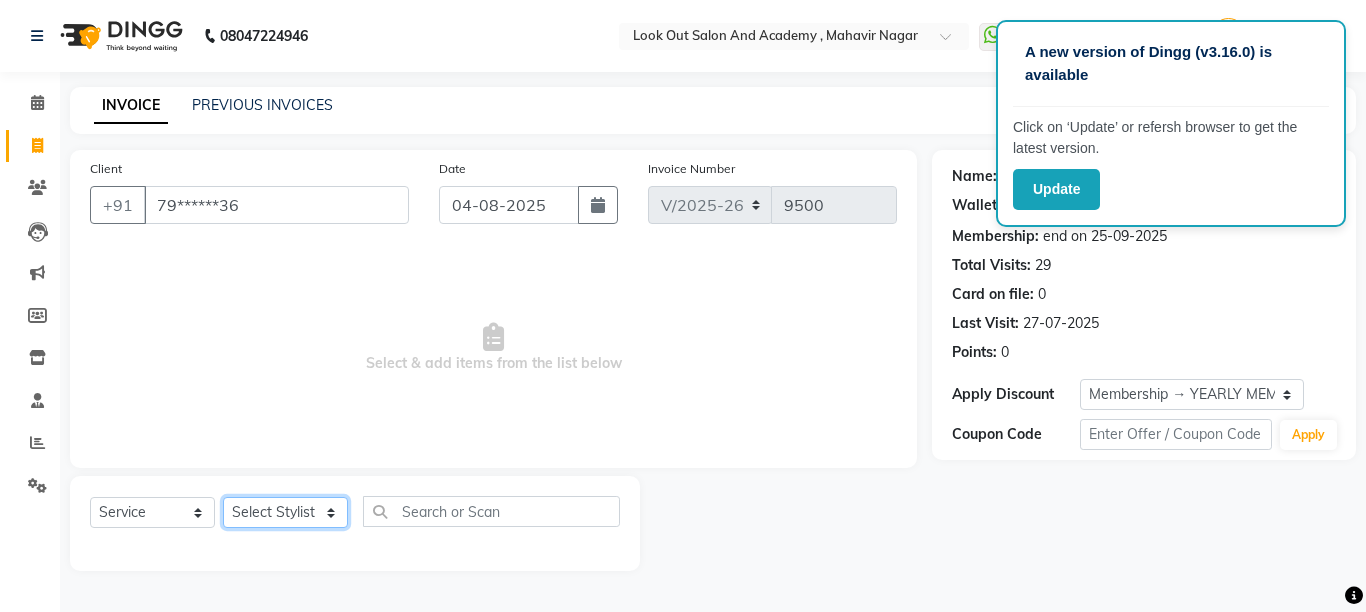click on "Select Stylist Aarti Aatish ACHAM Aftab  Afzal AKSHADA ITWARI Akthar Hussain  Ayan  [FIRST] [LAST] DISHA H KAMDAR Guddi Huzaifa Indrajeet Irfan KAJAL karishma kapur Mahesh Manager 1 Manager 2 Manisha  Manoj Mayuri Mohini  Monu NABIL Nikita  Nisarg Pawan  Poonam [FIRST] [LAST] PRAKASH JADHAV [FIRST] [LAST] Rajan Rajesh Ravi Rishika RRAHUL SADIK Sahil Salmani Sameer Seema SHIVAM Siddhi Siraj  SUJIT Suresh TEJAL TOHSIF UMAR Vighnesh Jagkar" 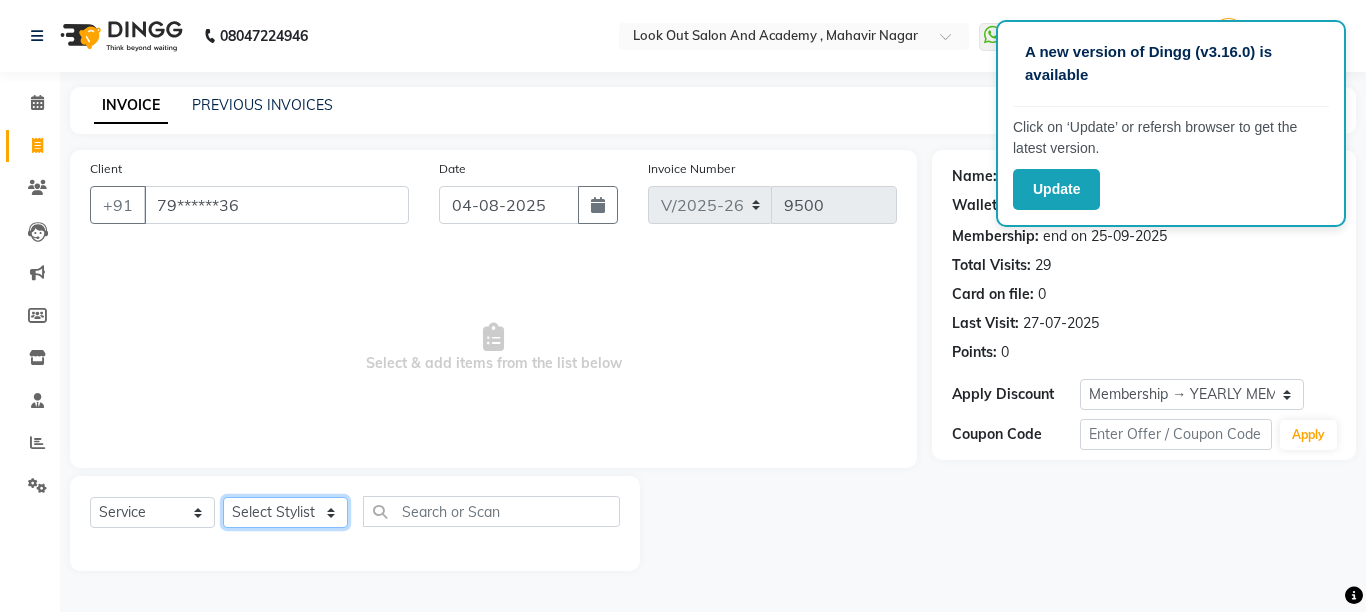 select on "28202" 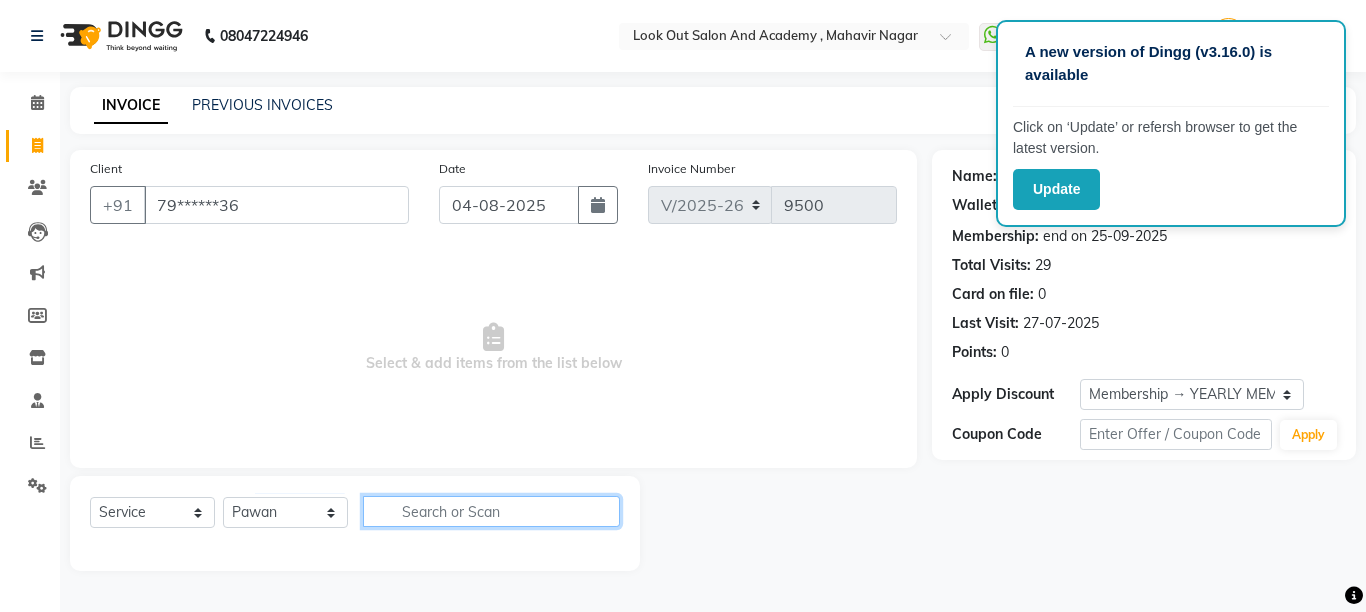 click 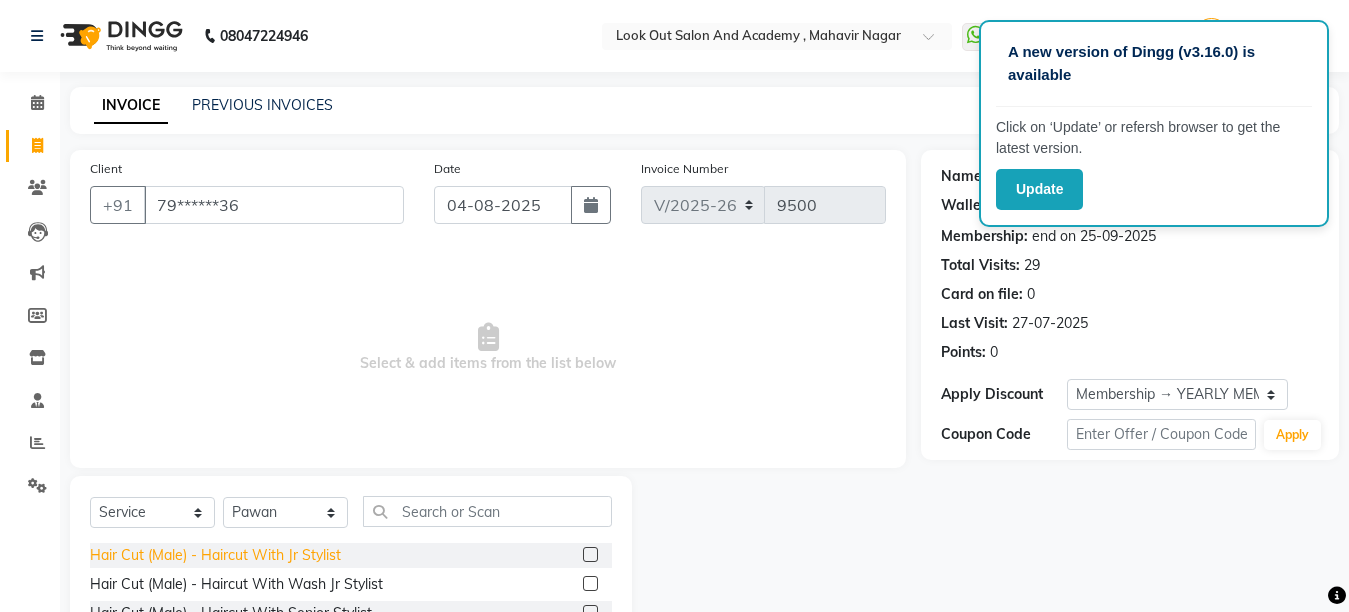 click on "Hair Cut (Male) - Haircut With Jr Stylist" 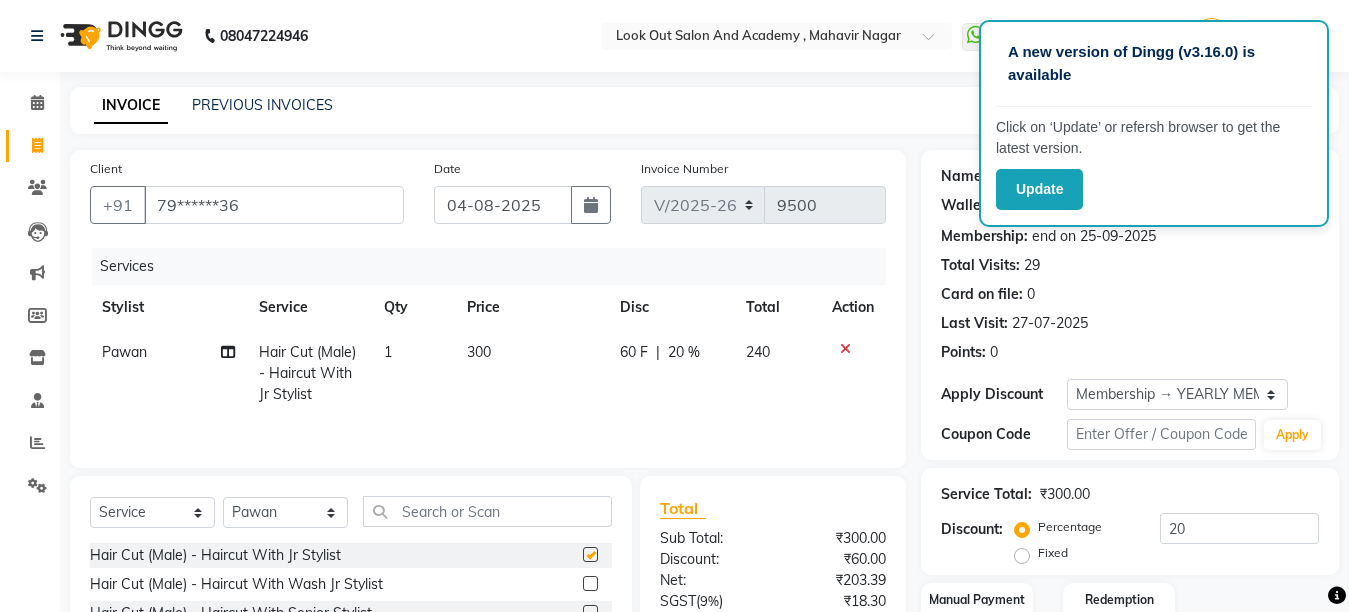 checkbox on "false" 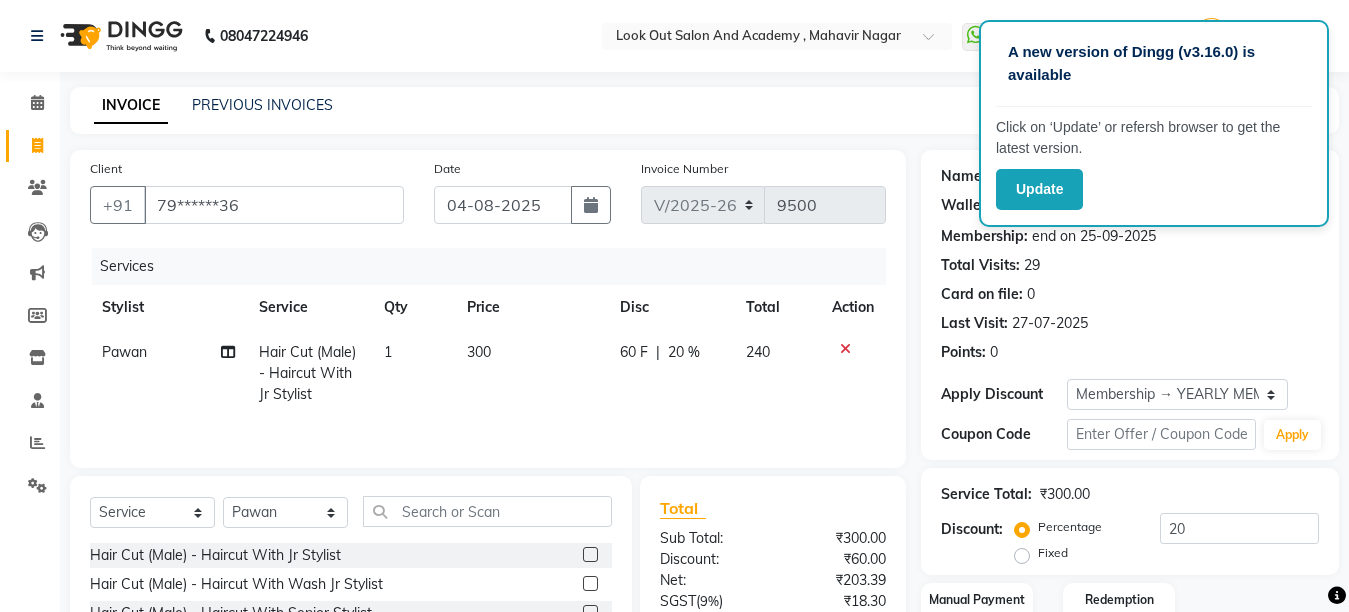click on "Beard  - Style Shave" 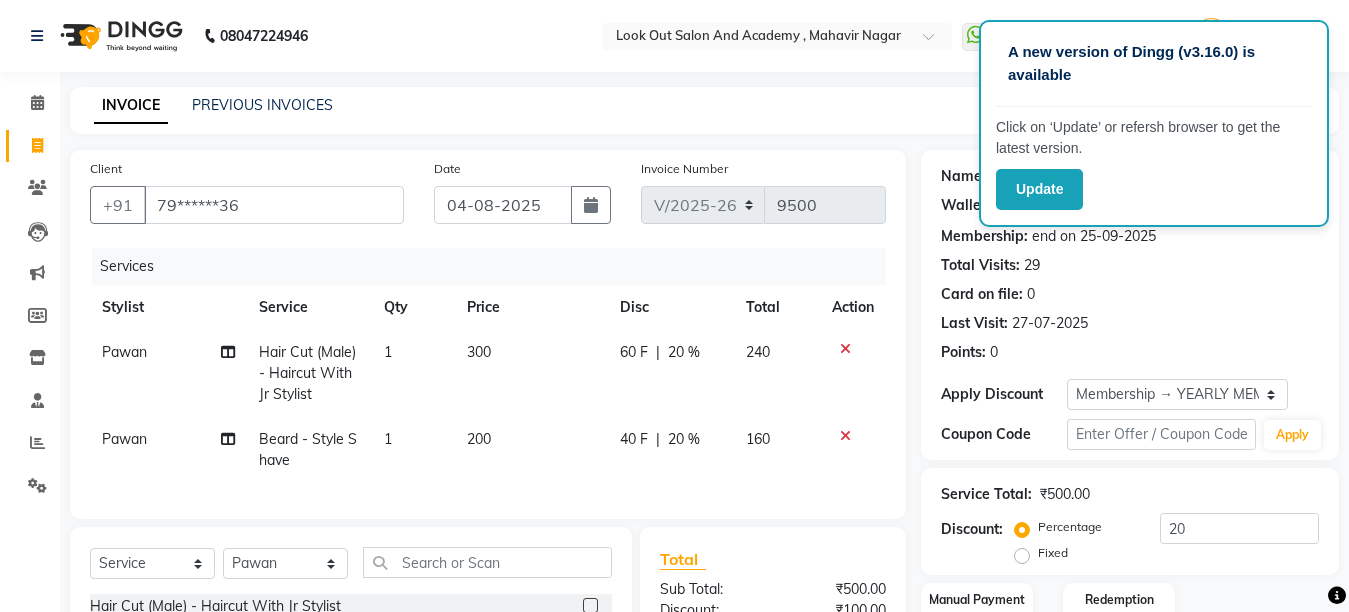 scroll, scrollTop: 191, scrollLeft: 0, axis: vertical 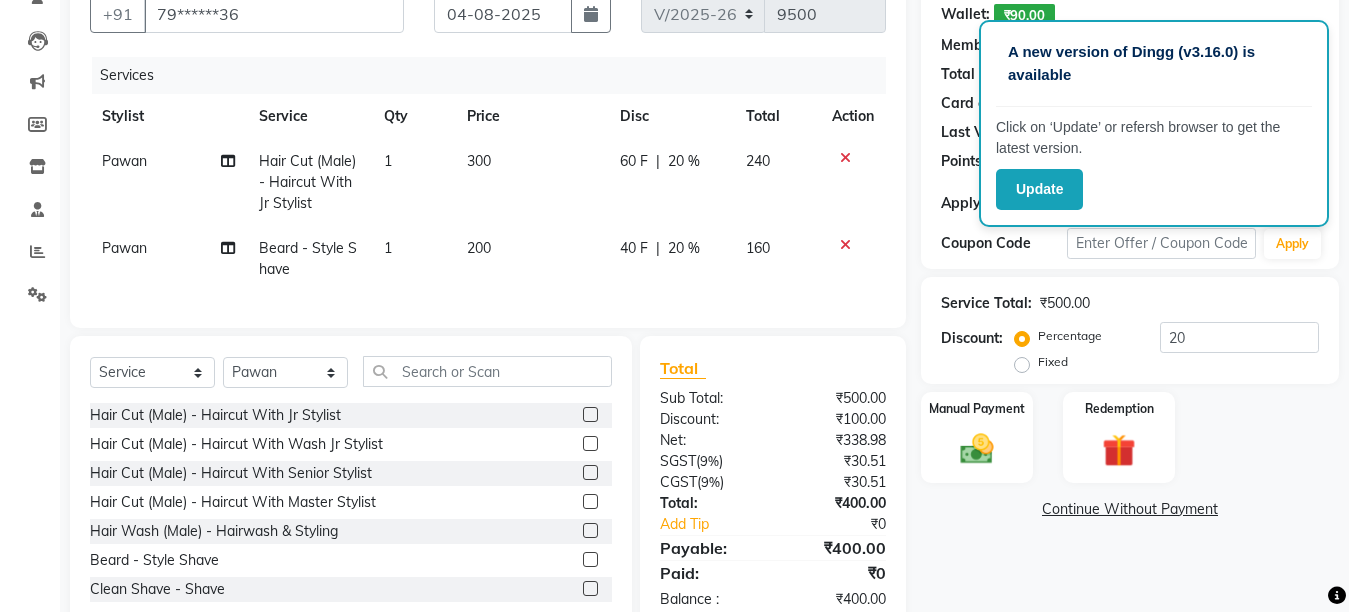 checkbox on "false" 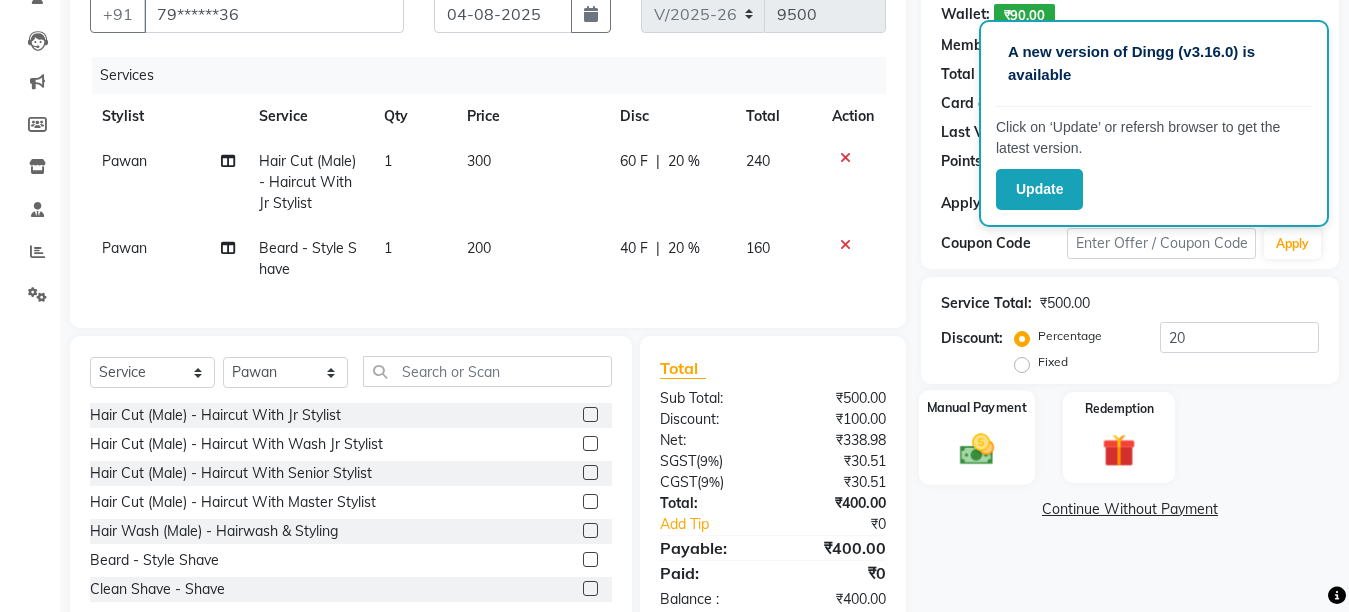 click 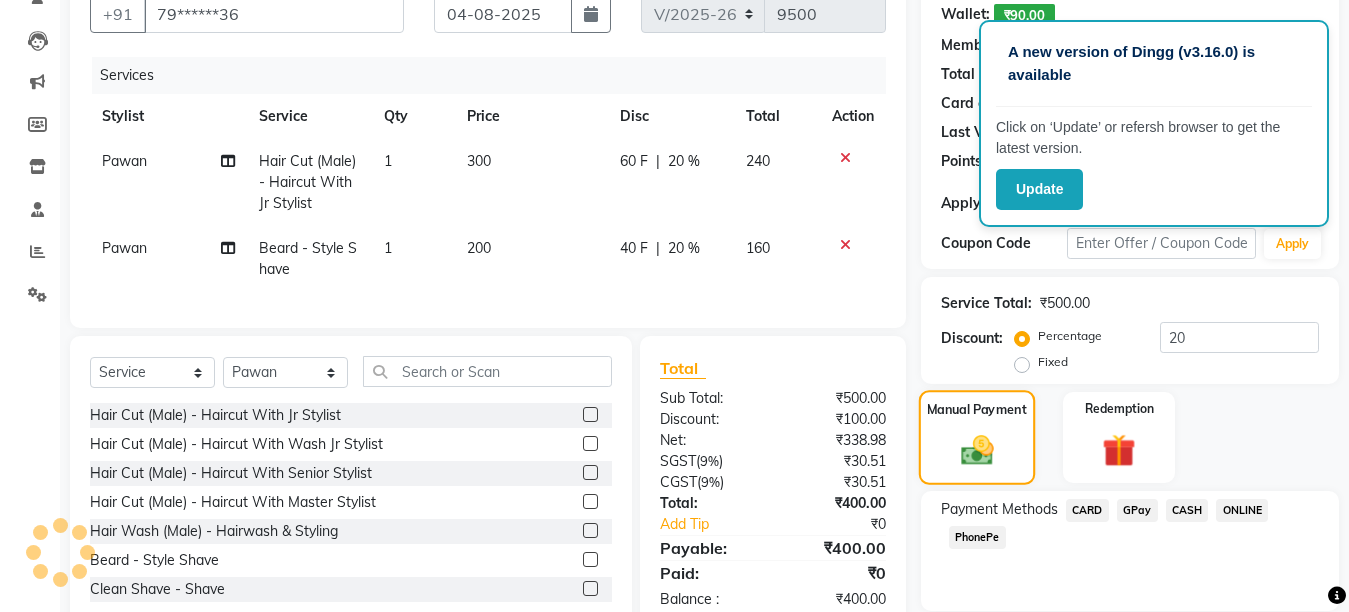 scroll, scrollTop: 257, scrollLeft: 0, axis: vertical 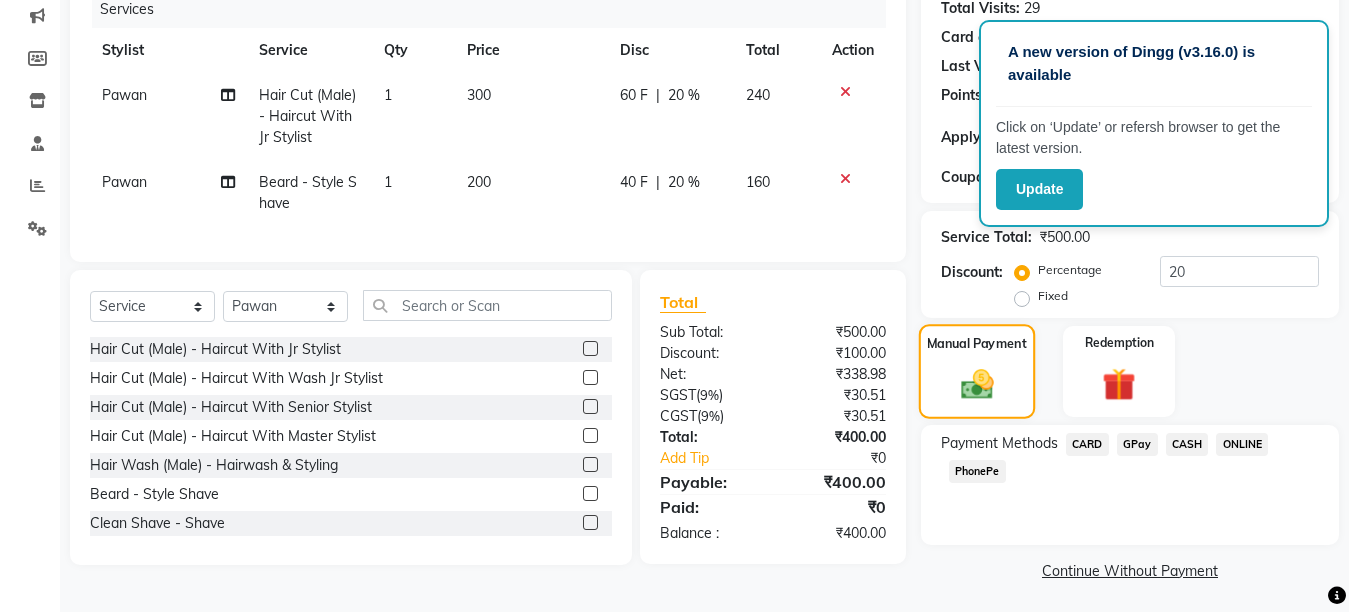 click 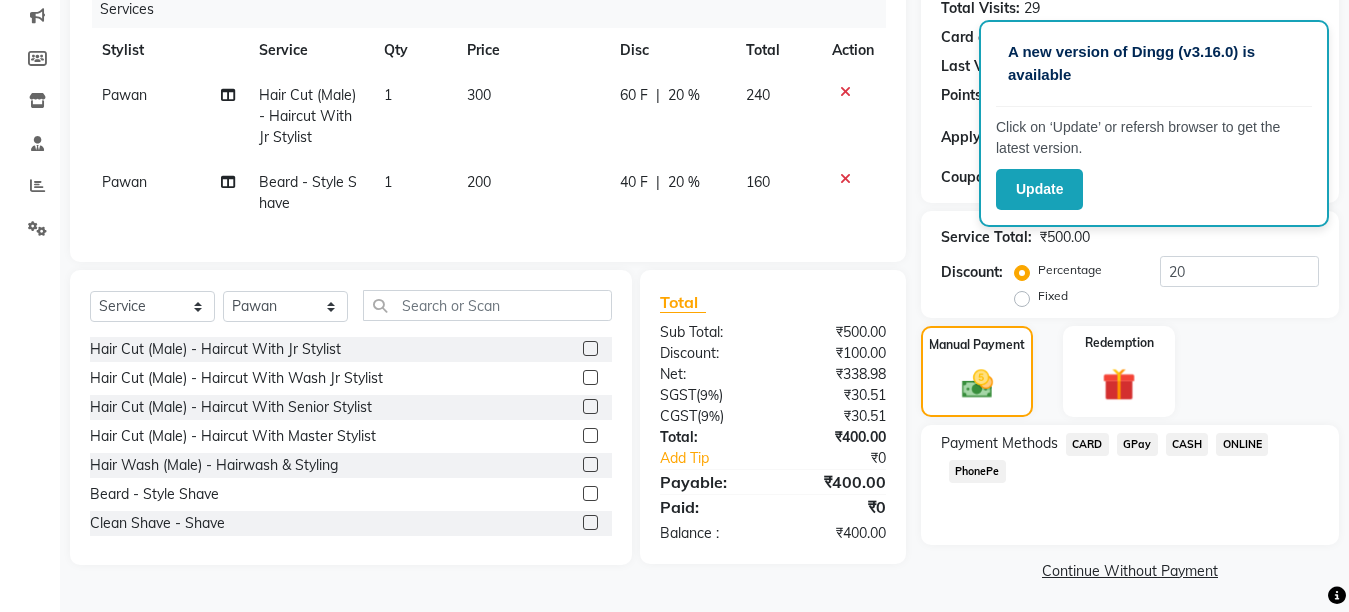 click on "GPay" 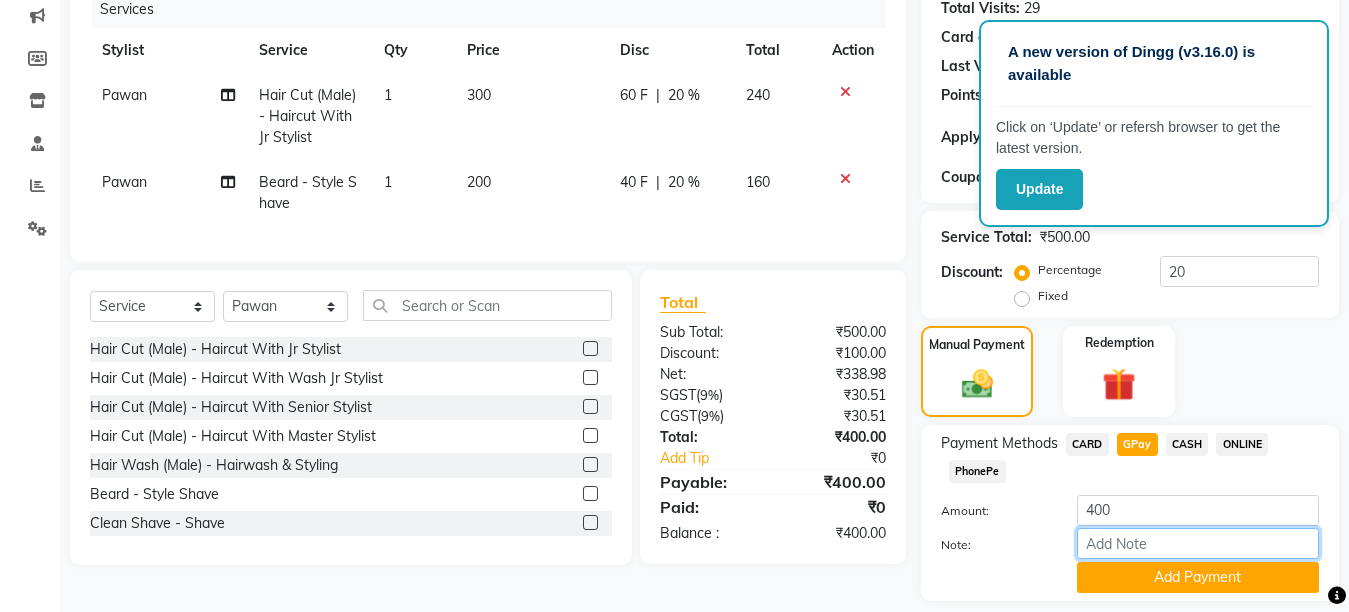 click on "Note:" at bounding box center (1198, 543) 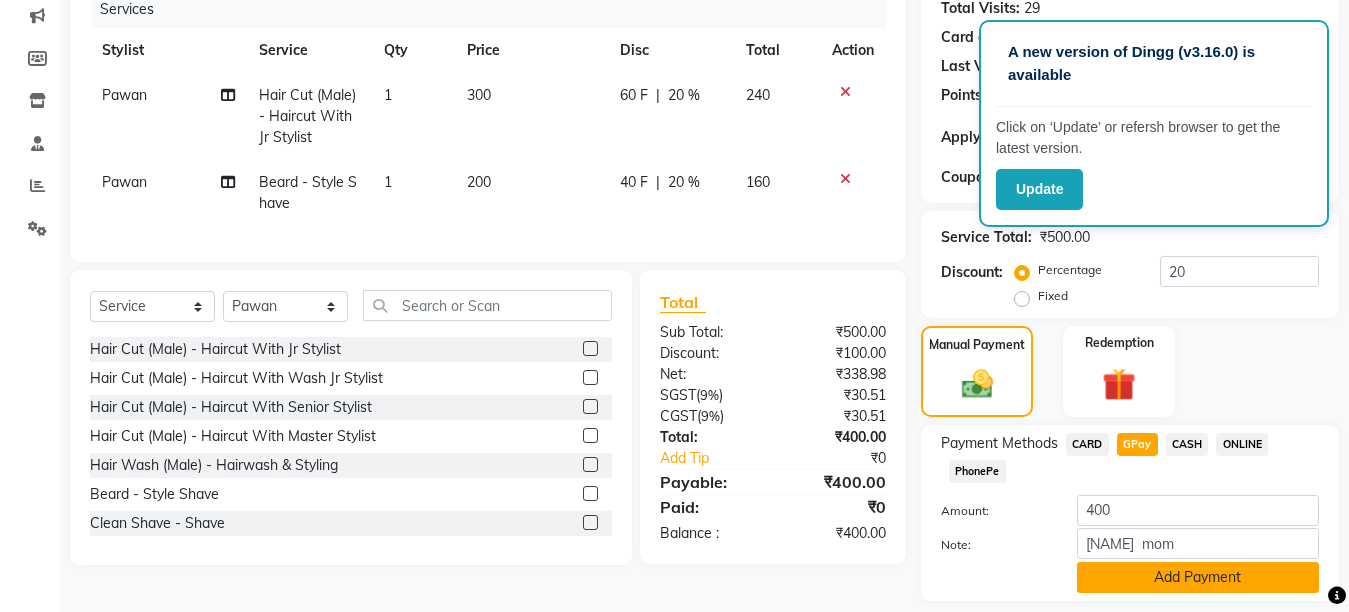 click on "Add Payment" 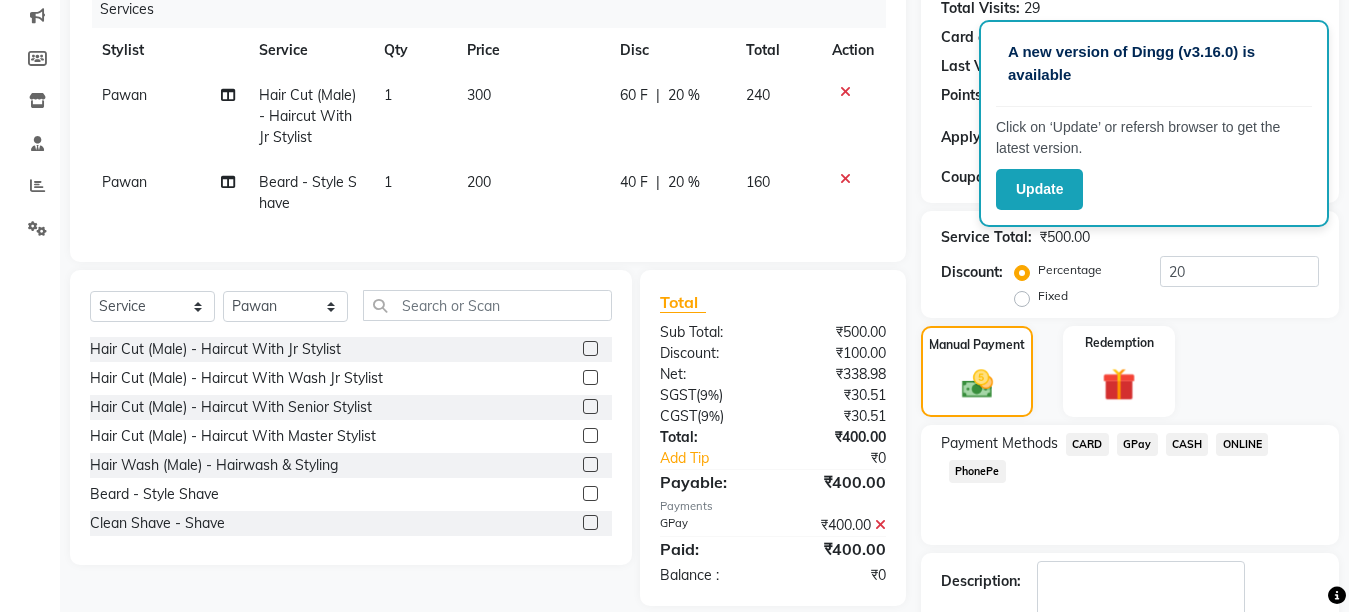click 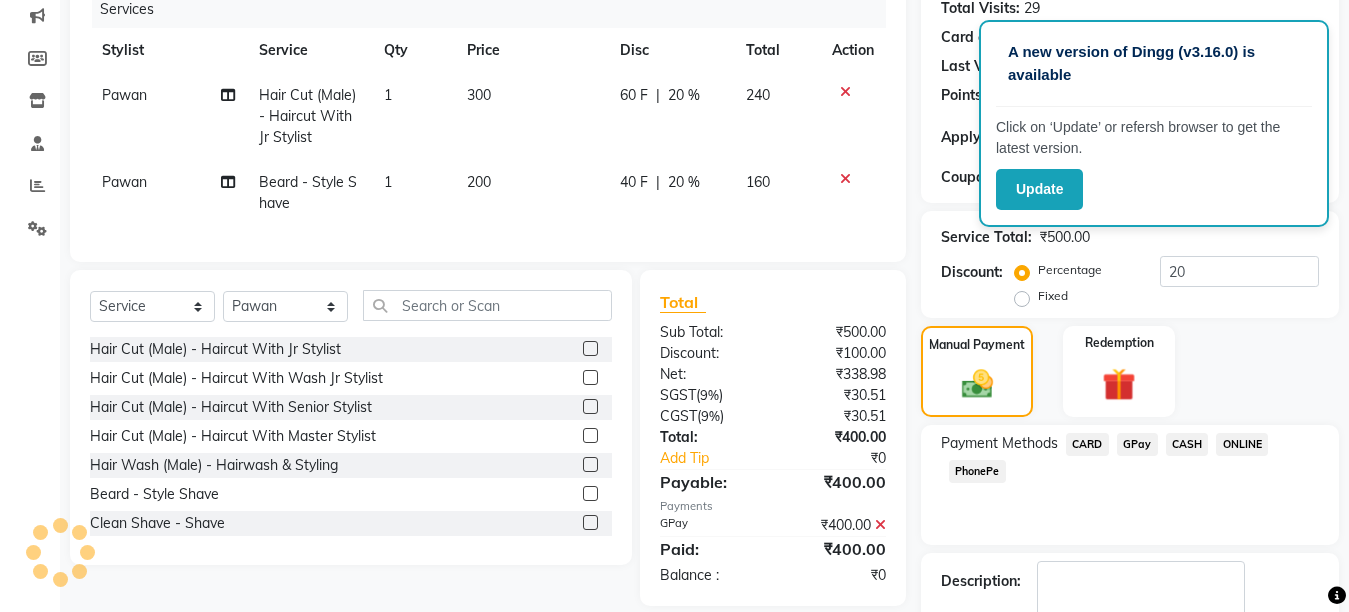 scroll, scrollTop: 374, scrollLeft: 0, axis: vertical 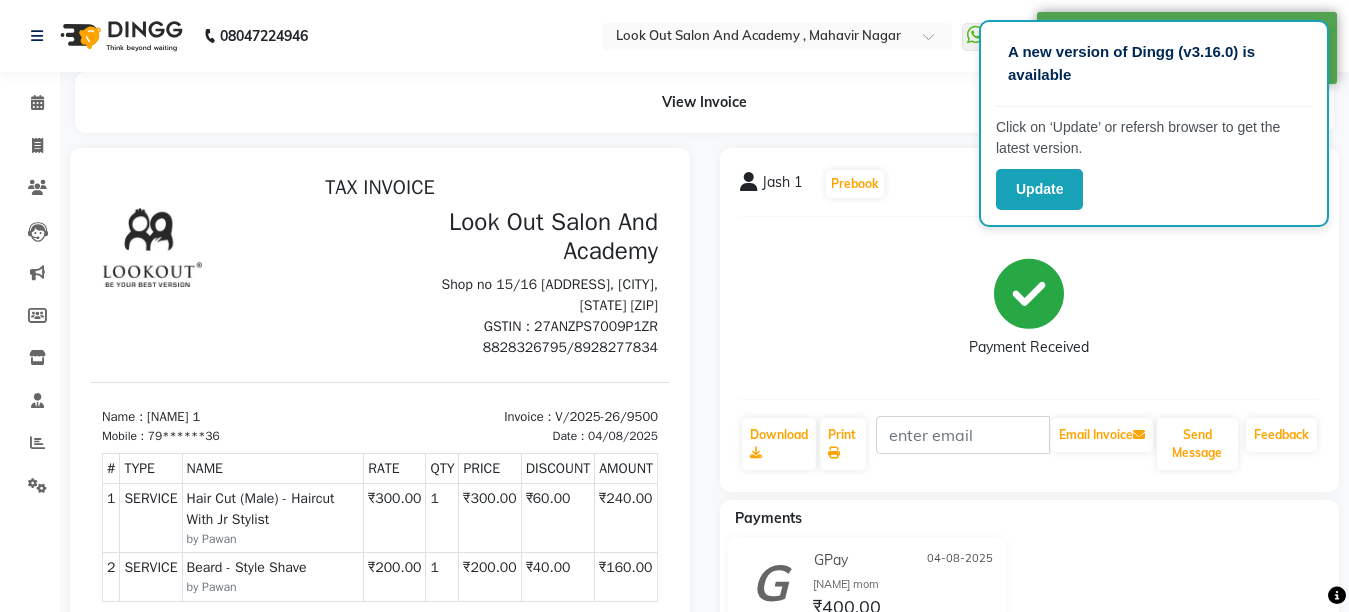 click on "Jash 1" 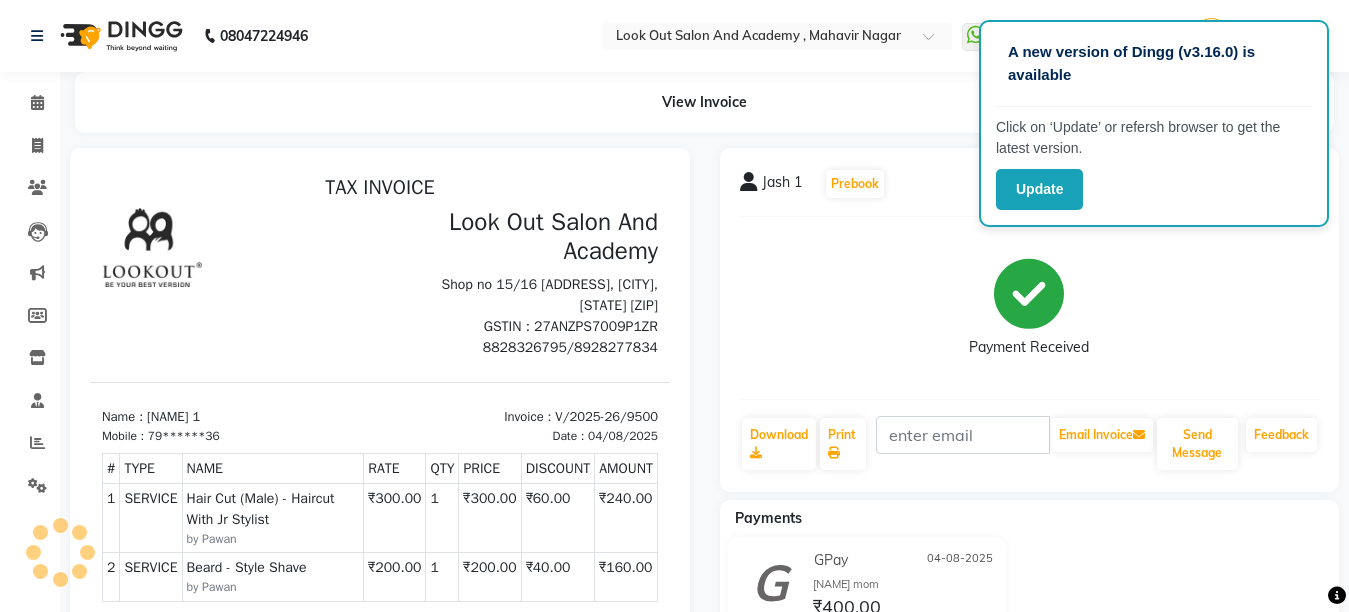drag, startPoint x: 862, startPoint y: 122, endPoint x: 367, endPoint y: 131, distance: 495.08182 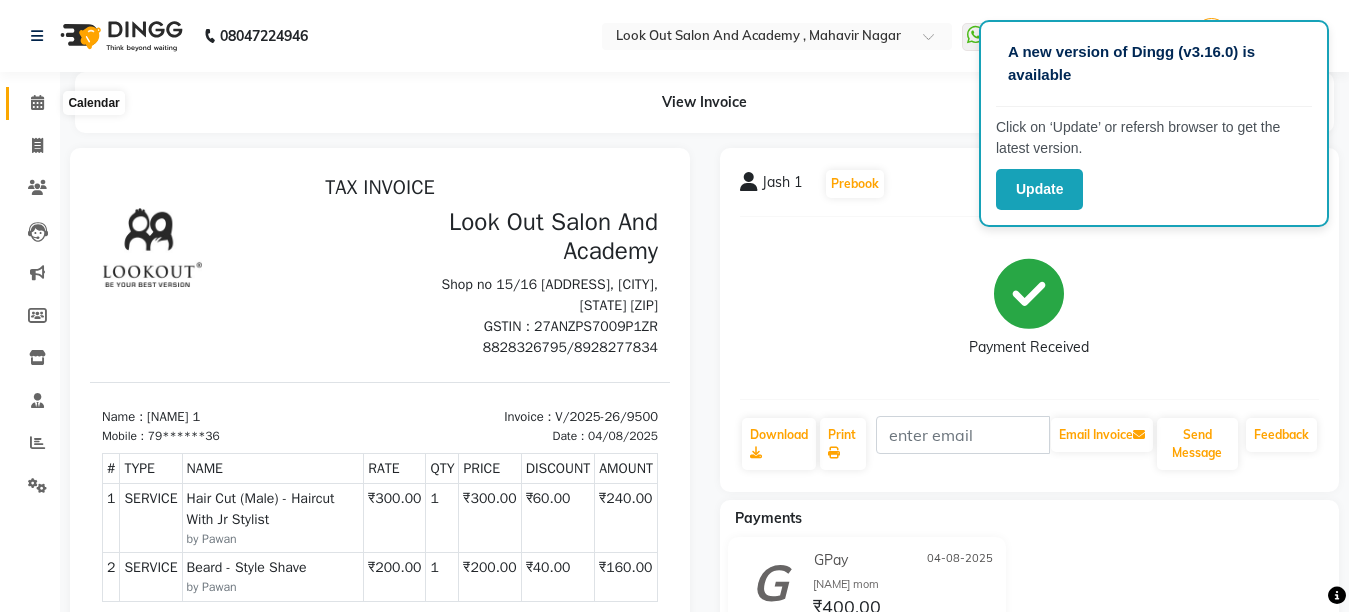 click 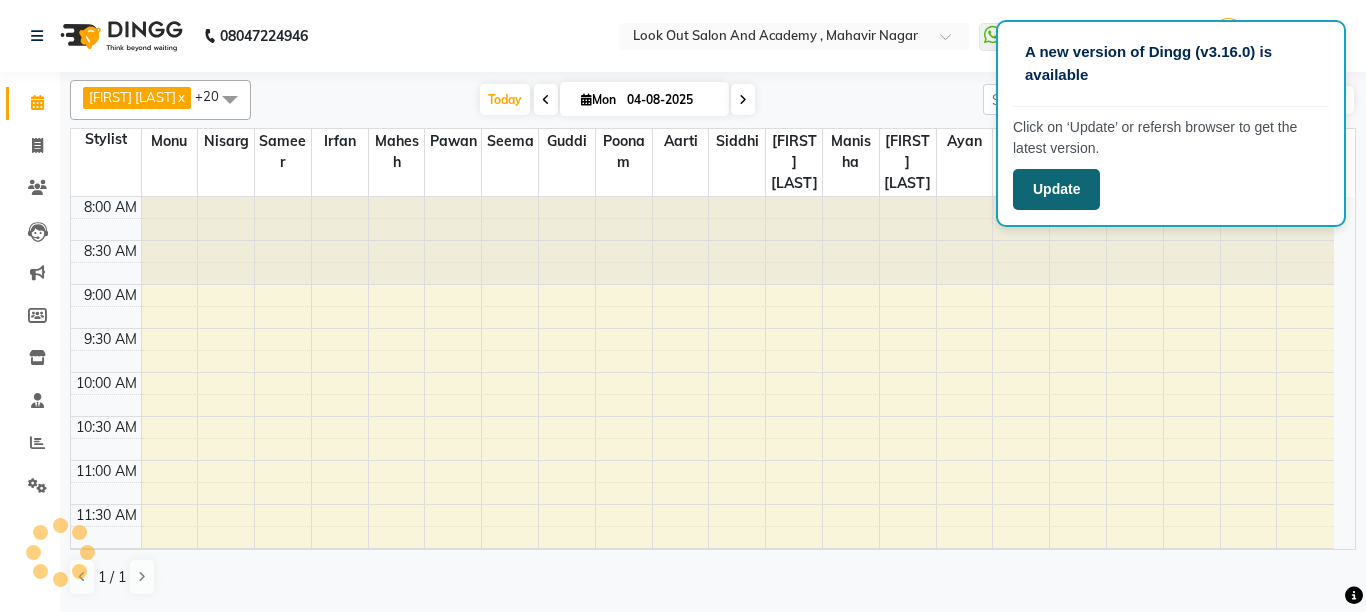 scroll, scrollTop: 0, scrollLeft: 0, axis: both 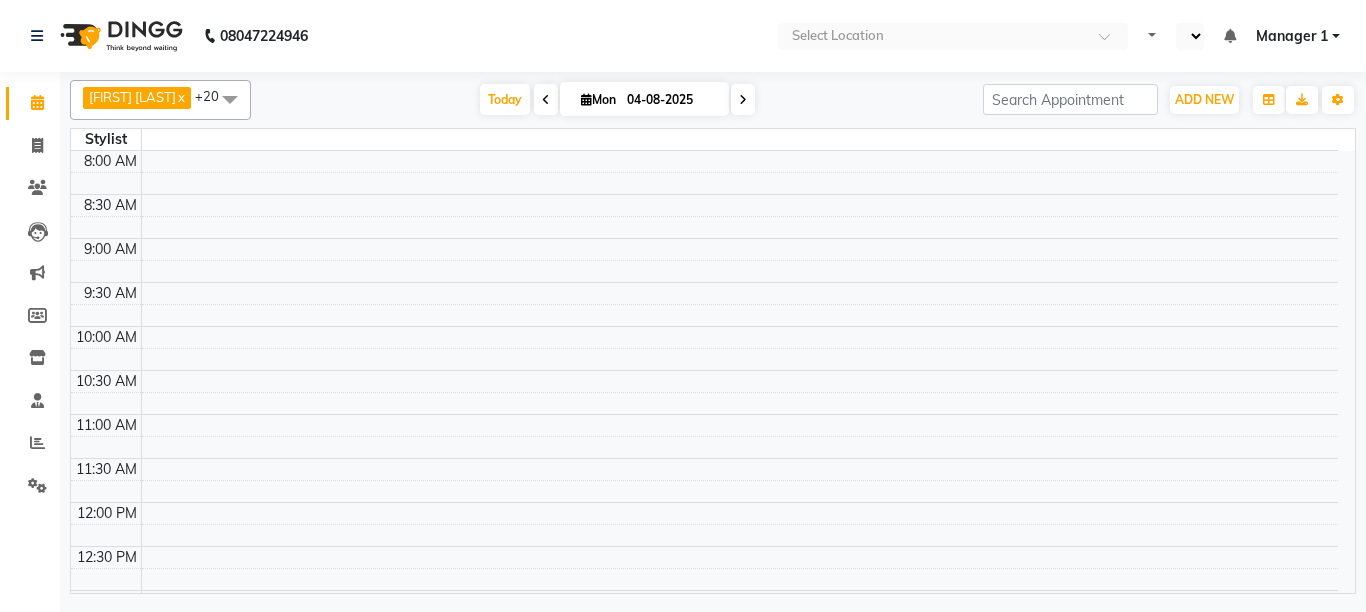 select on "en" 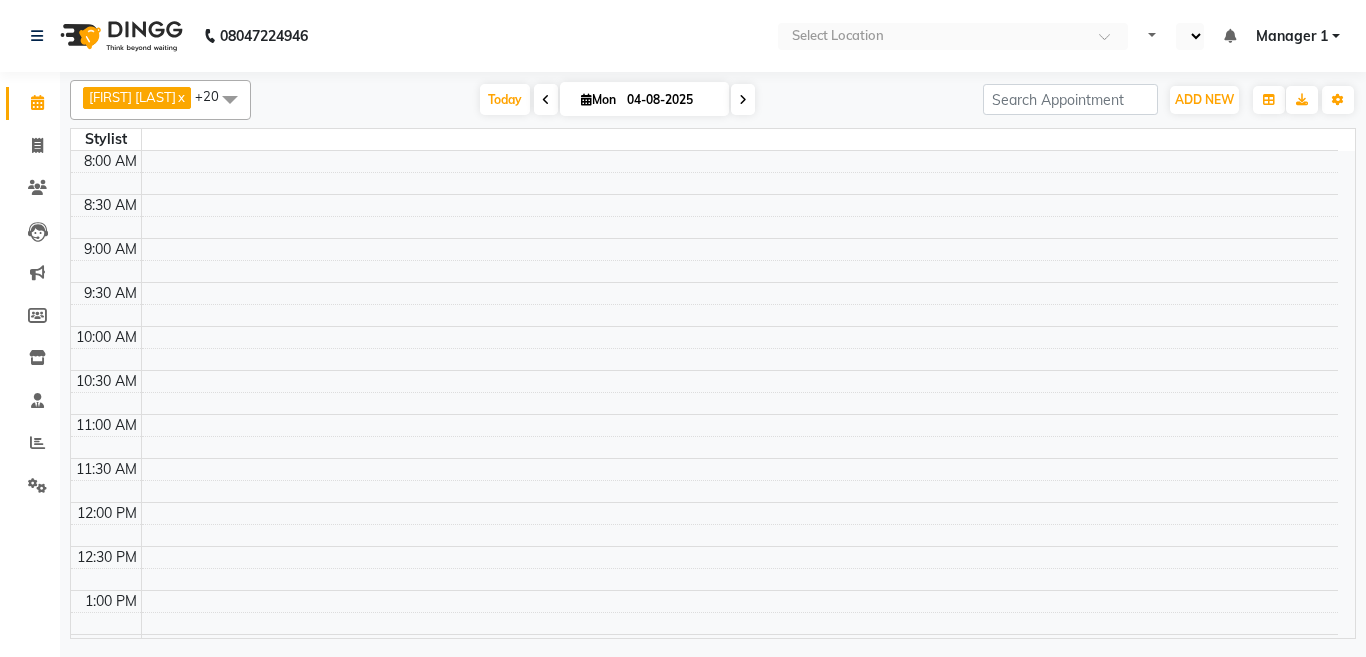 scroll, scrollTop: 0, scrollLeft: 0, axis: both 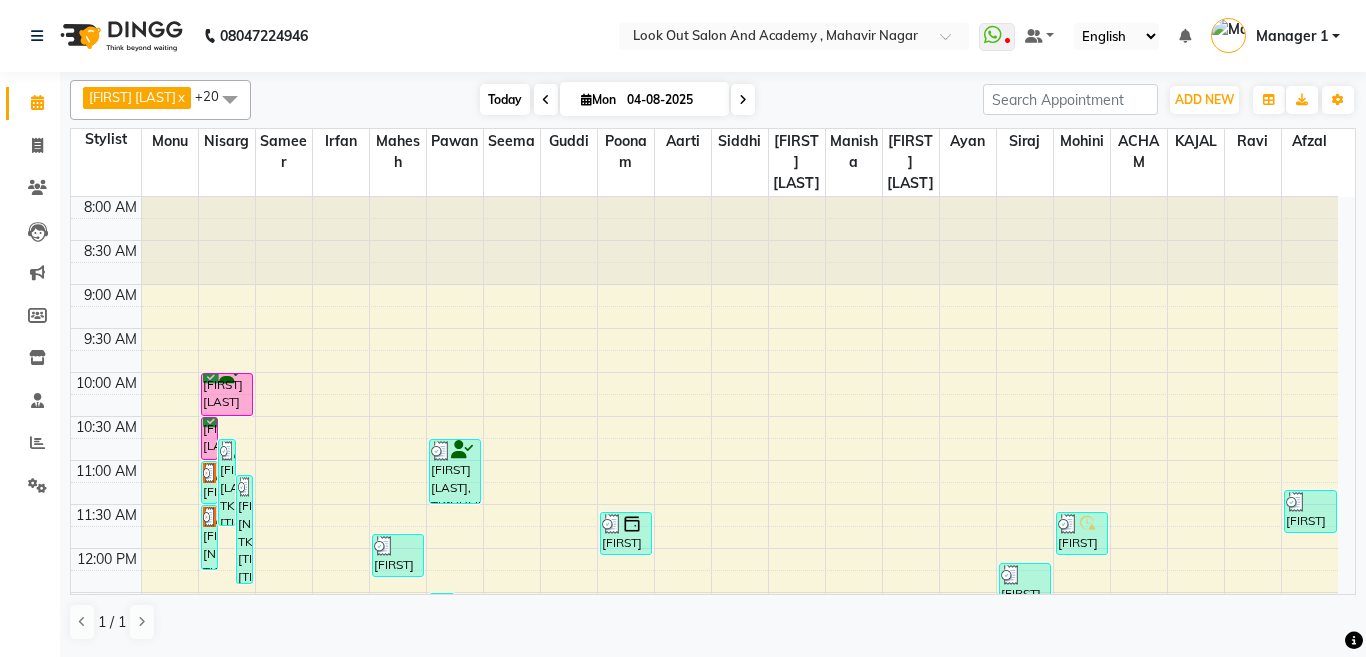 click on "Today" at bounding box center (505, 99) 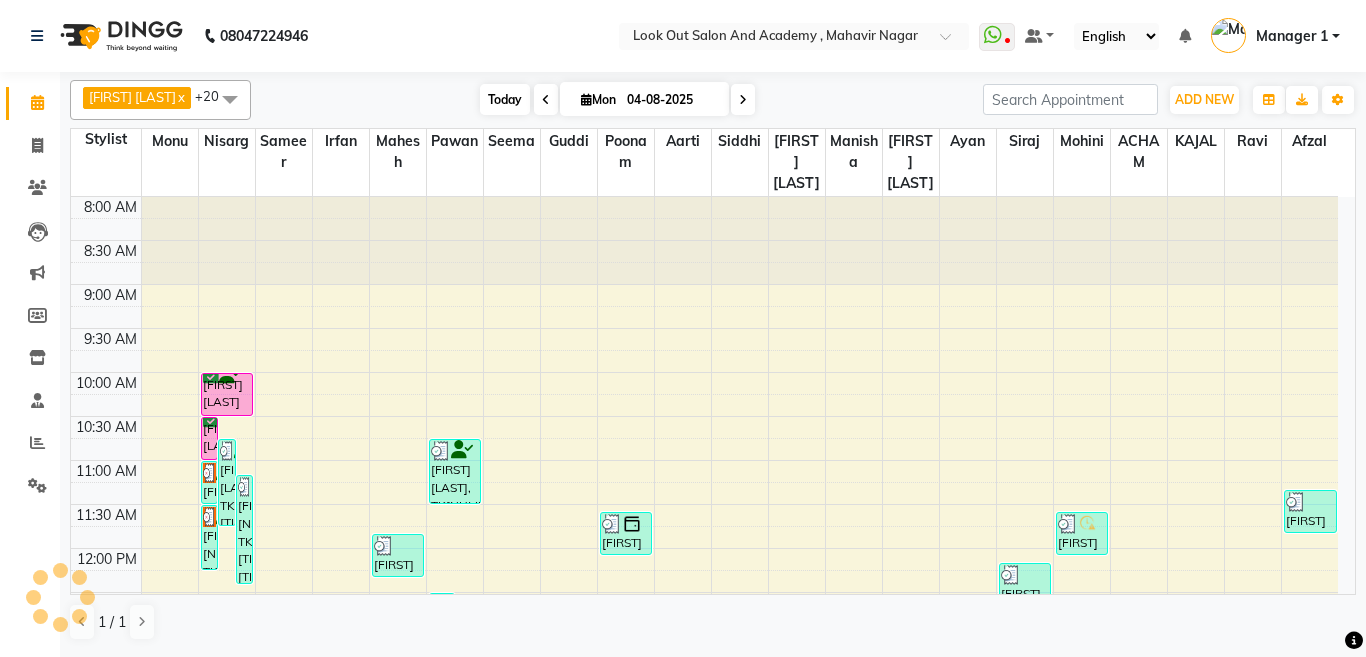 scroll, scrollTop: 529, scrollLeft: 0, axis: vertical 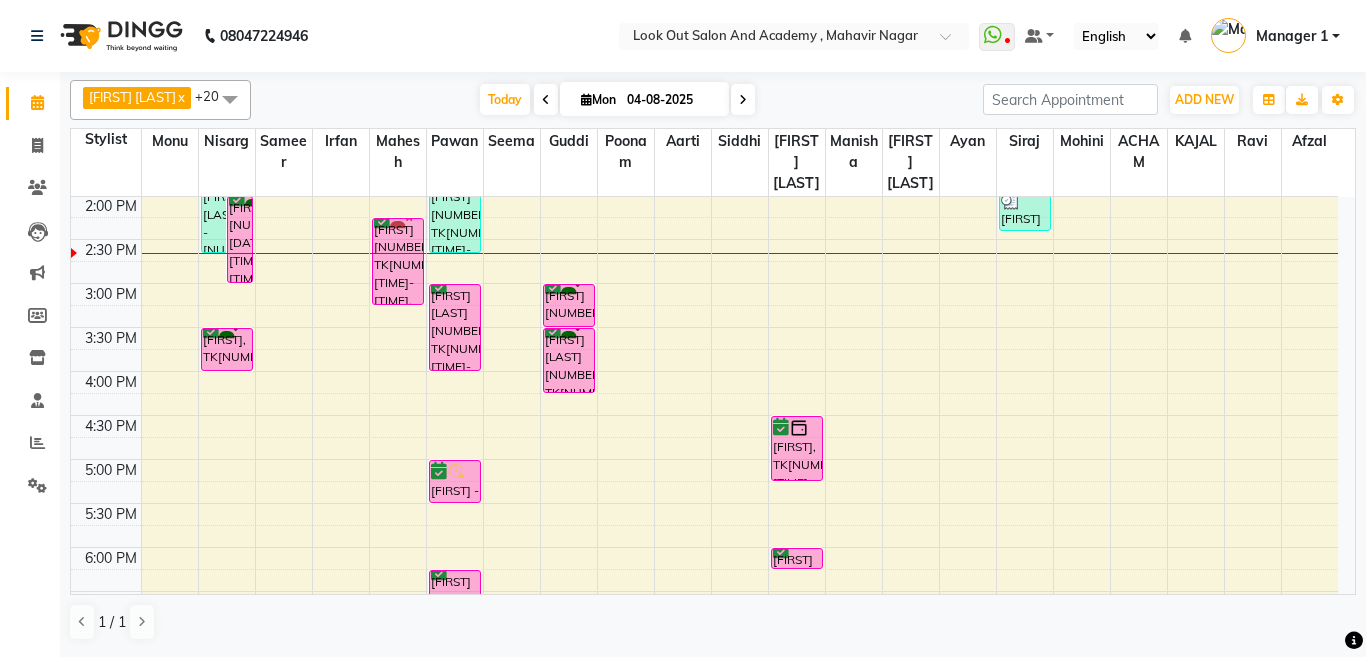 click at bounding box center (743, 99) 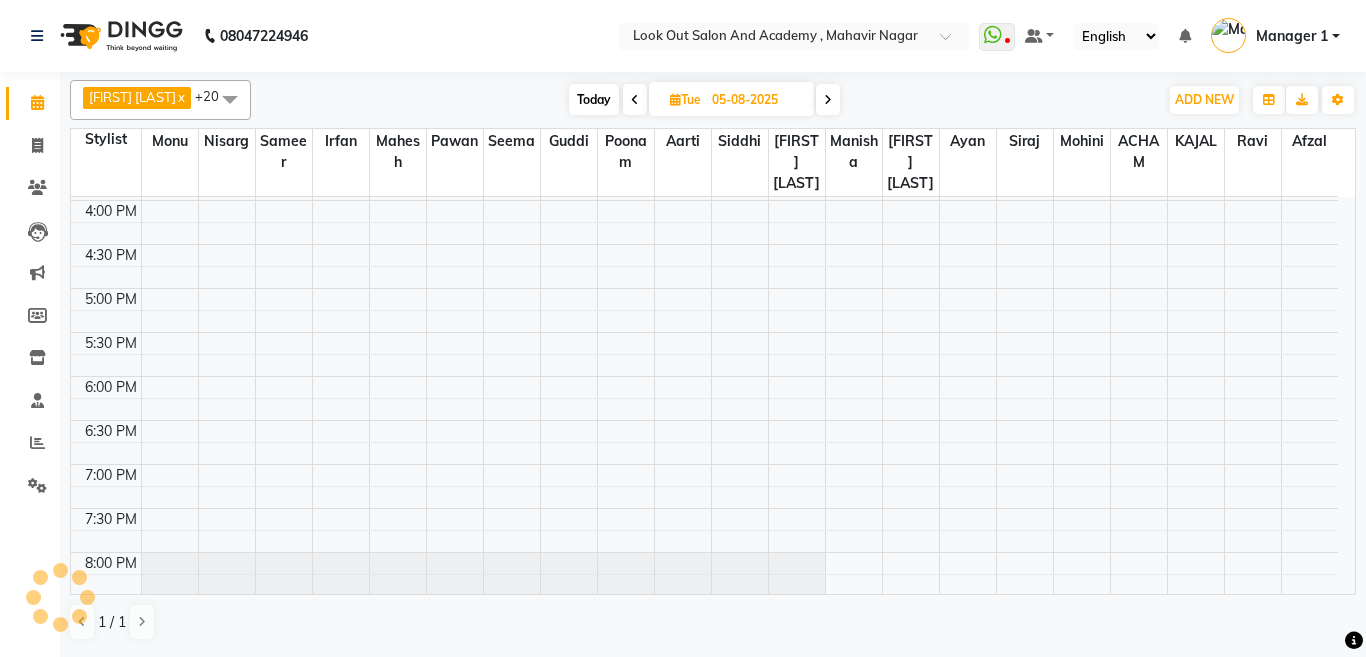 scroll, scrollTop: 529, scrollLeft: 0, axis: vertical 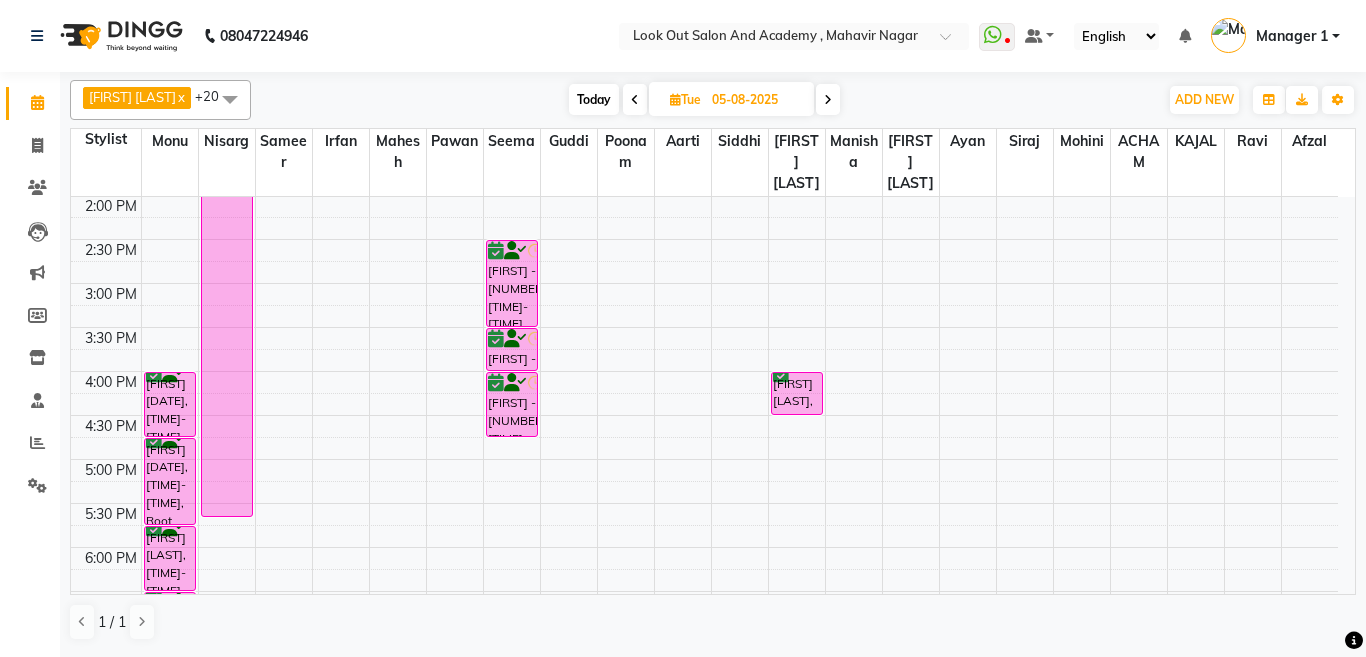 click on "Today" at bounding box center (594, 99) 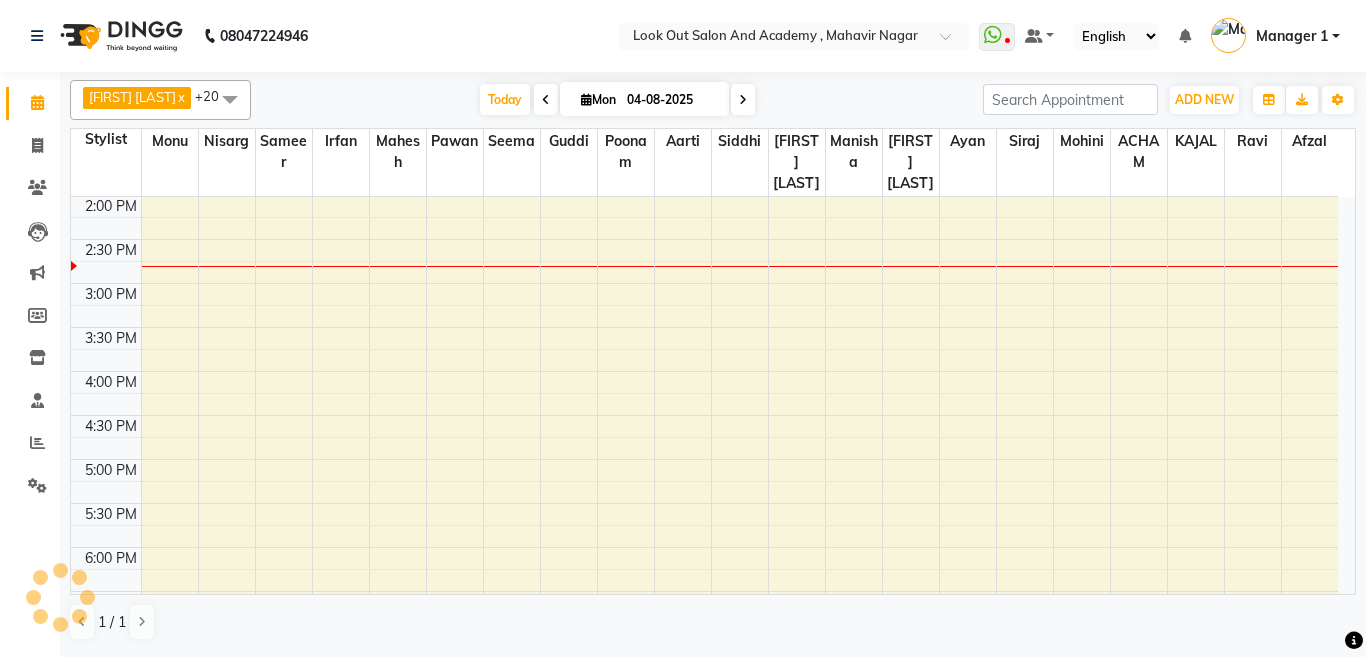 scroll, scrollTop: 529, scrollLeft: 0, axis: vertical 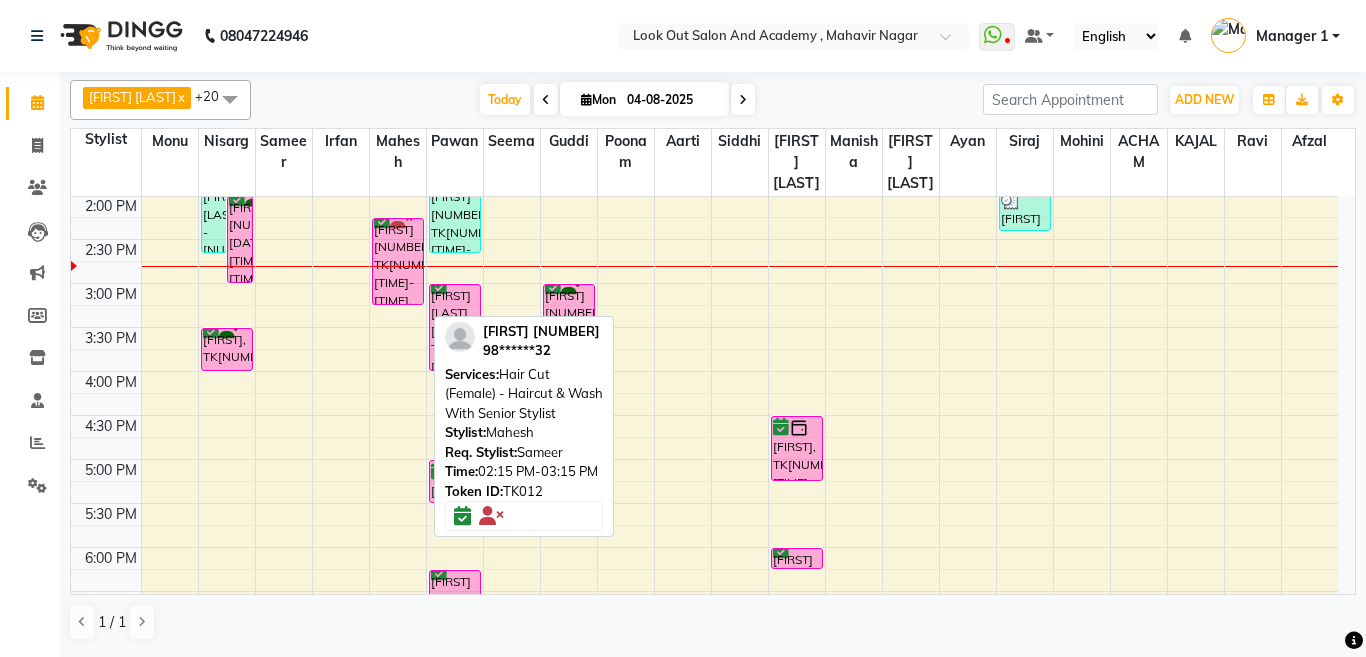 click on "[FIRST] [NUMBER], TK[NUMBER], [TIME]-[TIME], Hair Cut (Female) - Haircut & Wash With Senior Stylist" at bounding box center [398, 261] 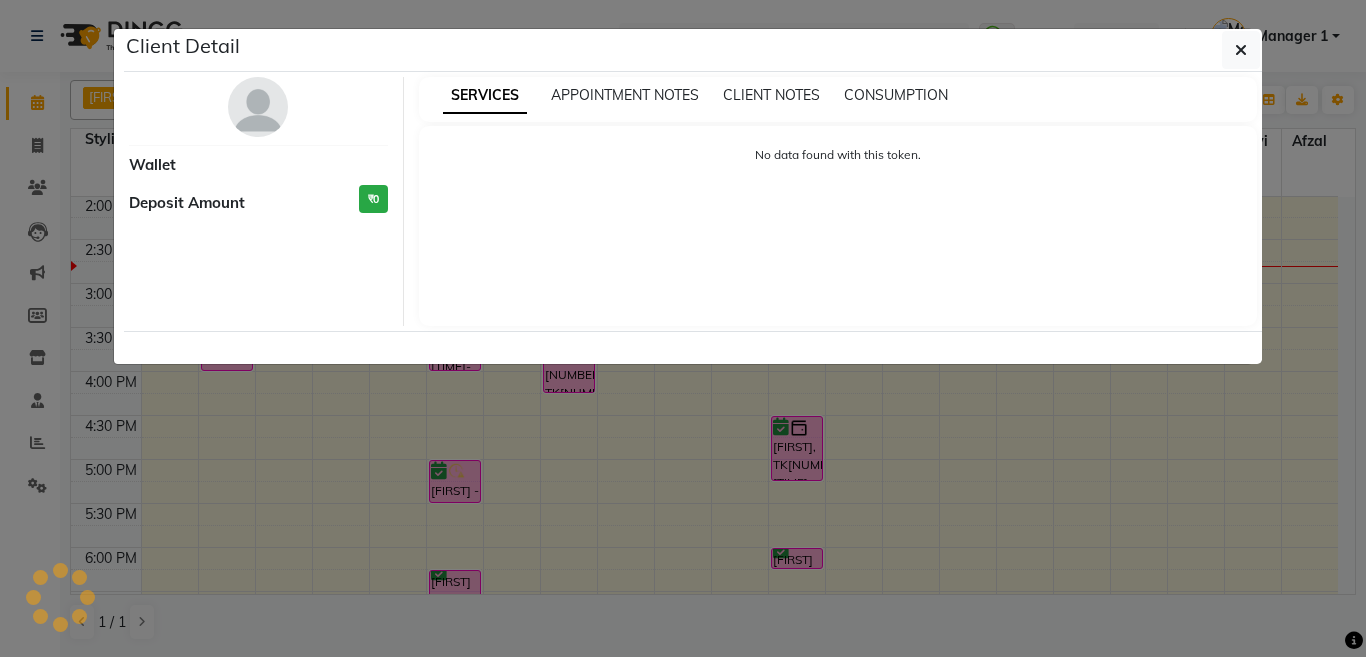 select on "6" 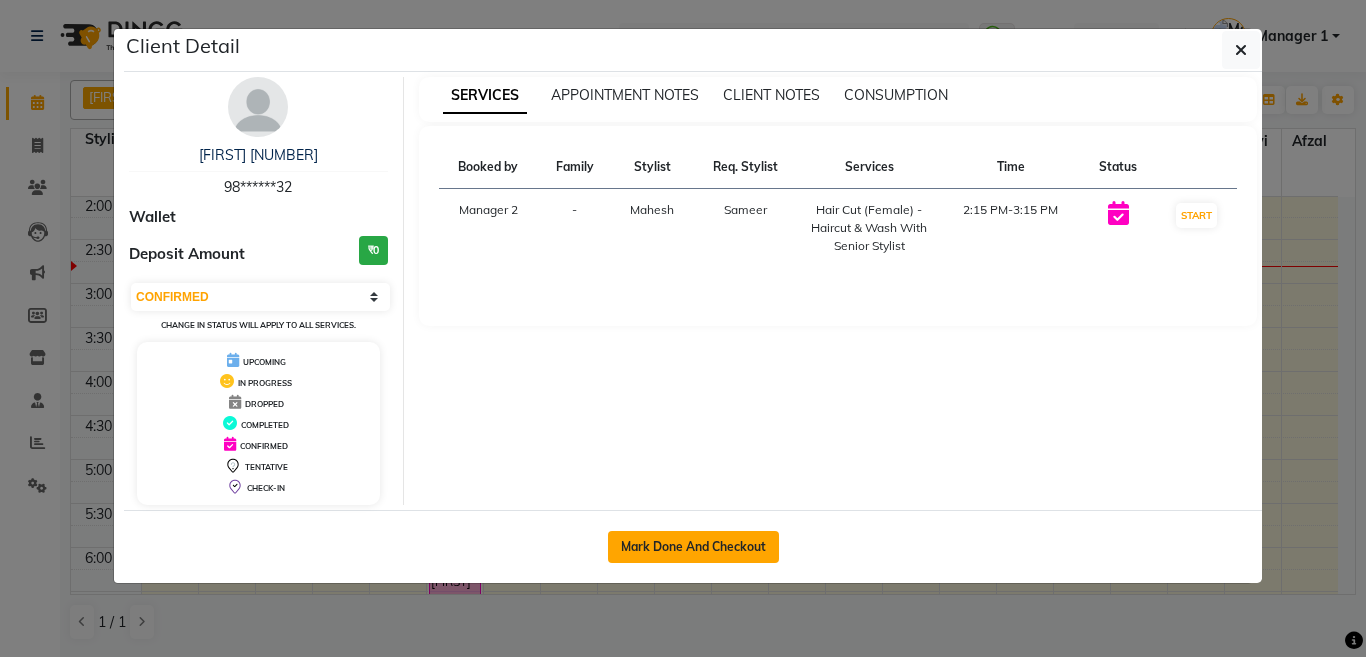 click on "Mark Done And Checkout" 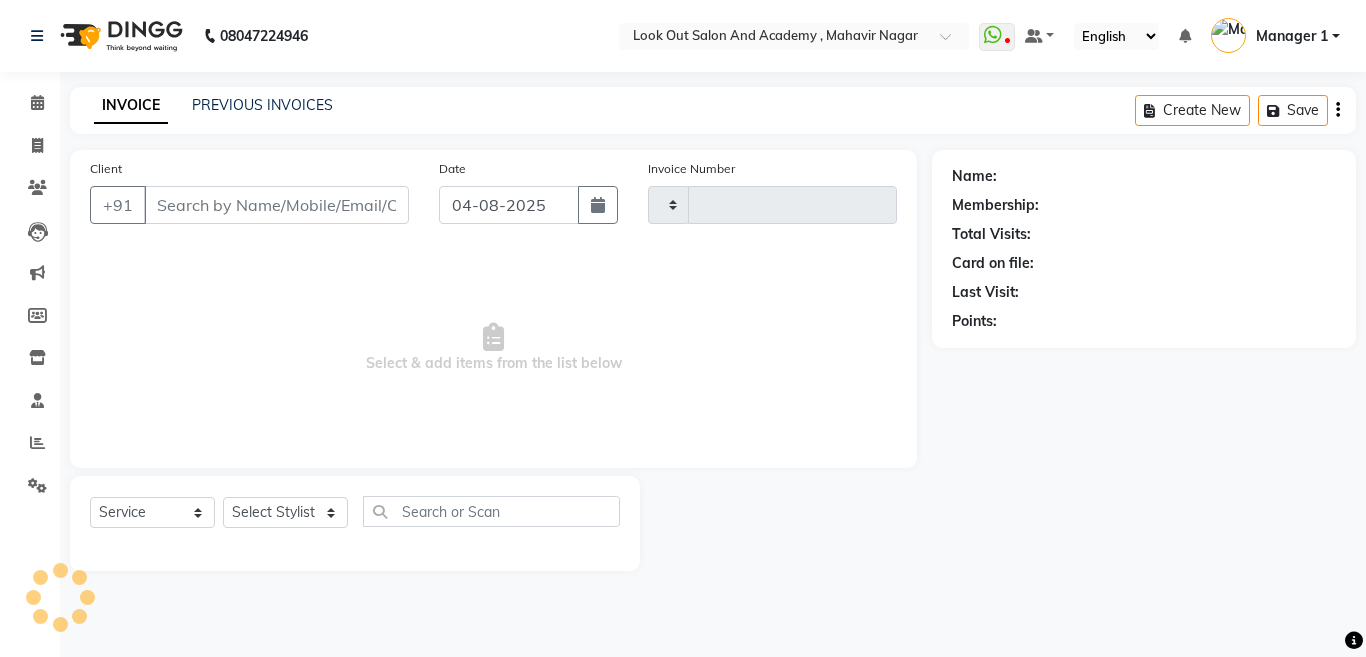 type on "9501" 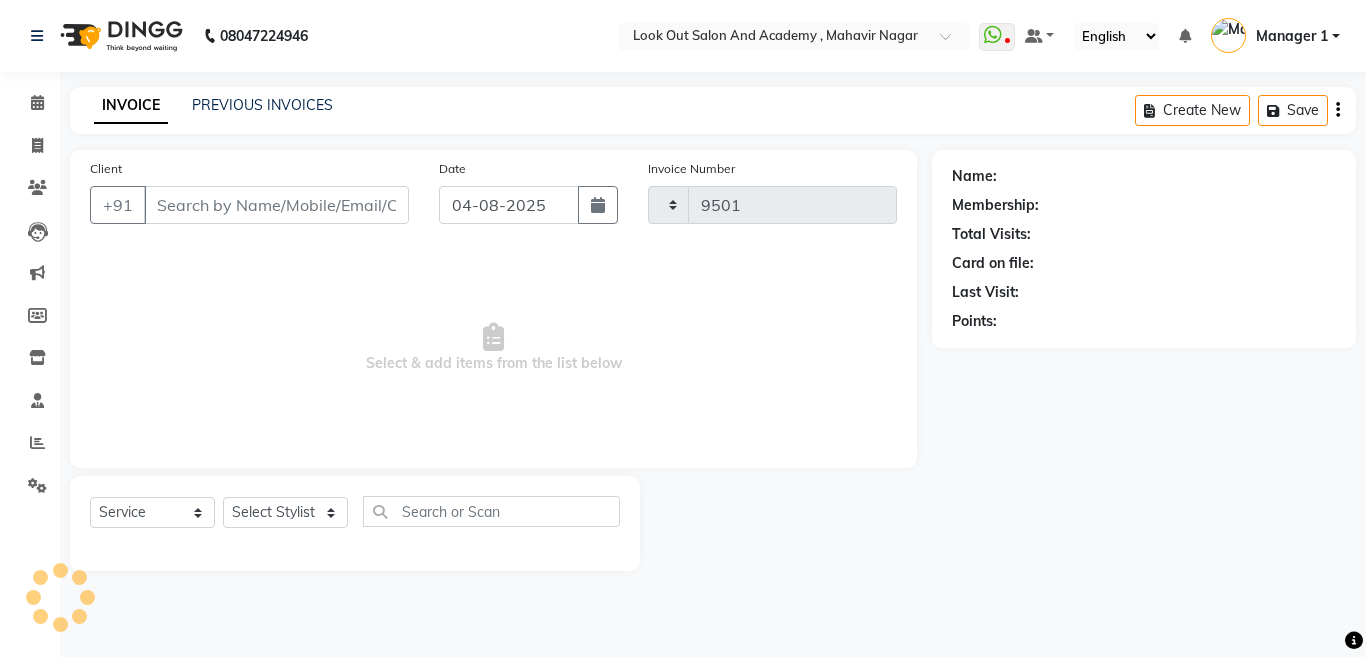 select on "4708" 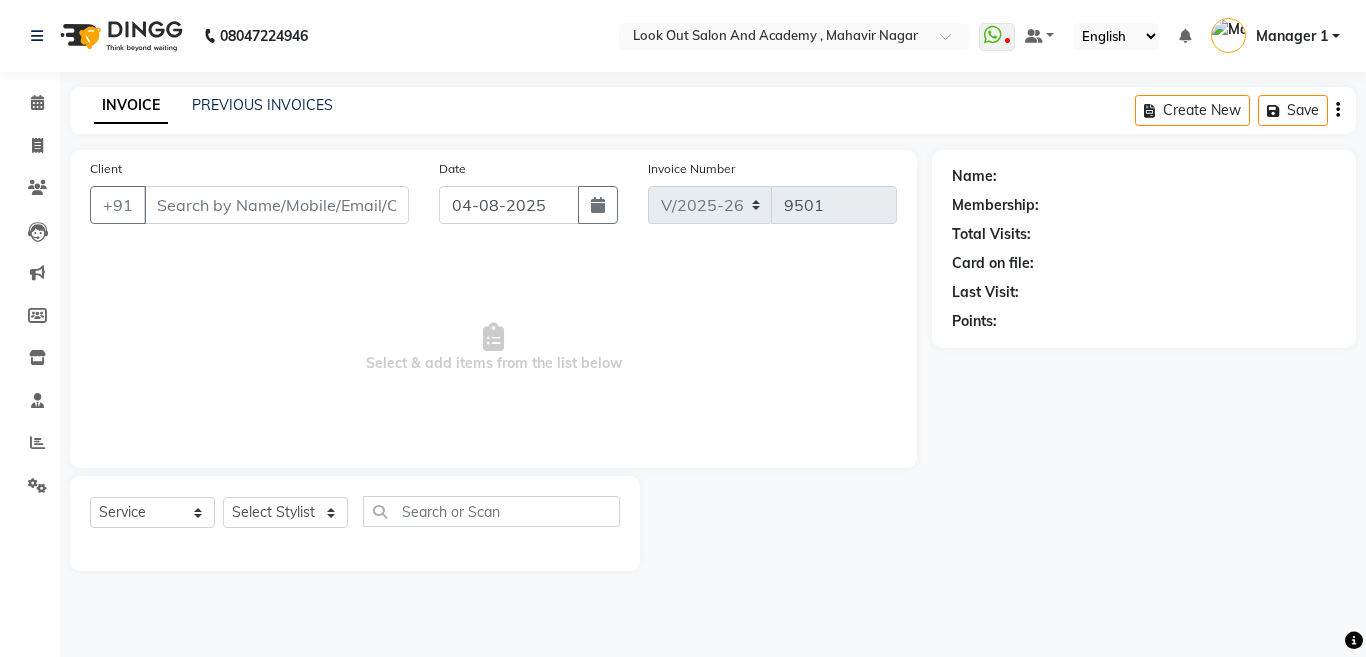 type on "98******32" 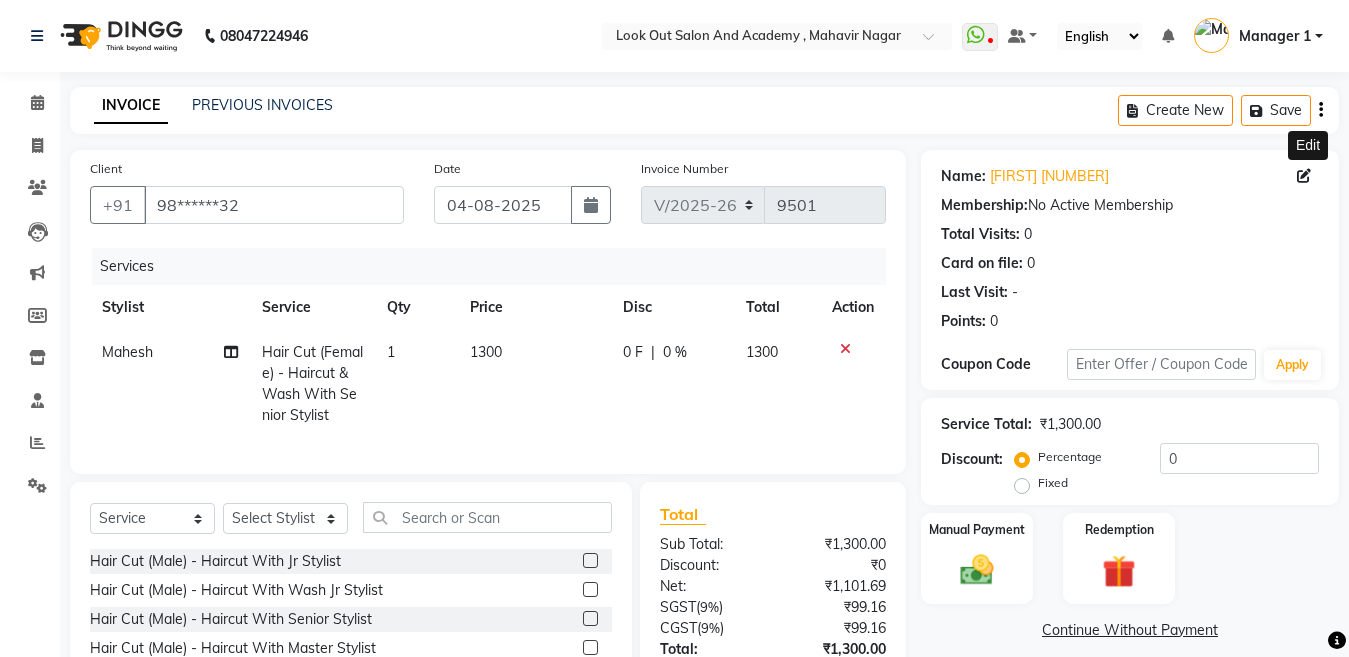 click 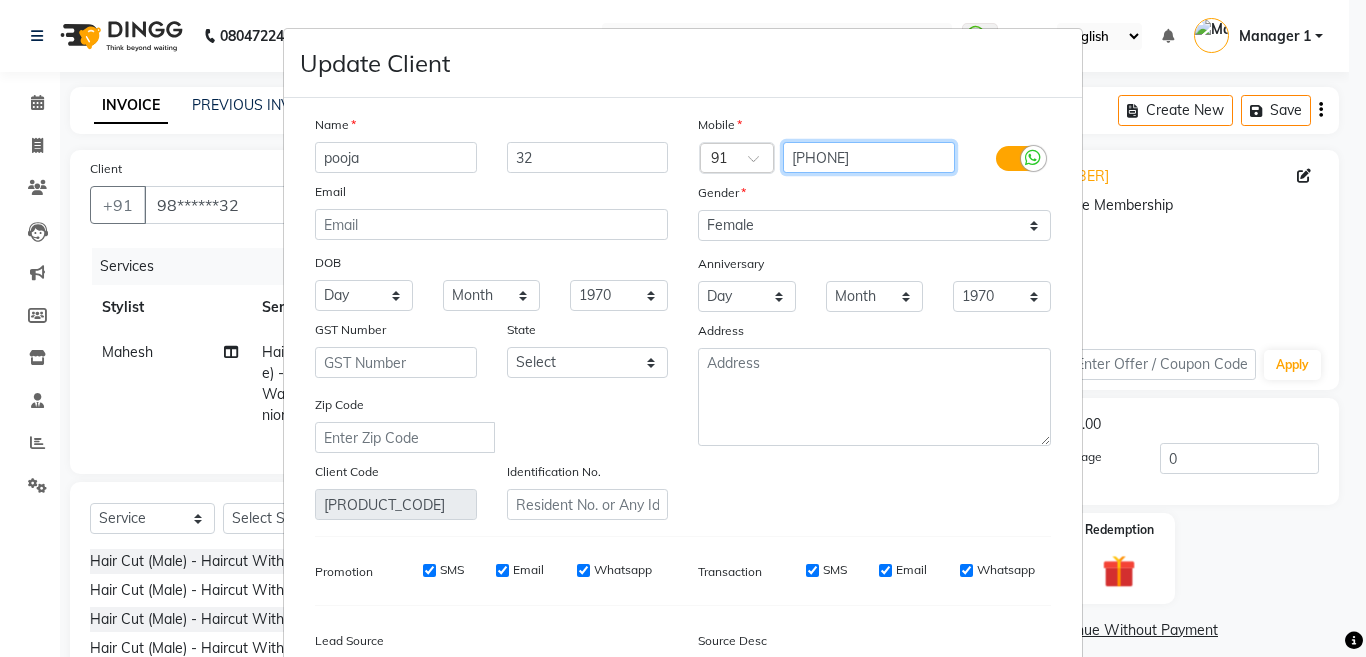 drag, startPoint x: 923, startPoint y: 153, endPoint x: 577, endPoint y: 163, distance: 346.14447 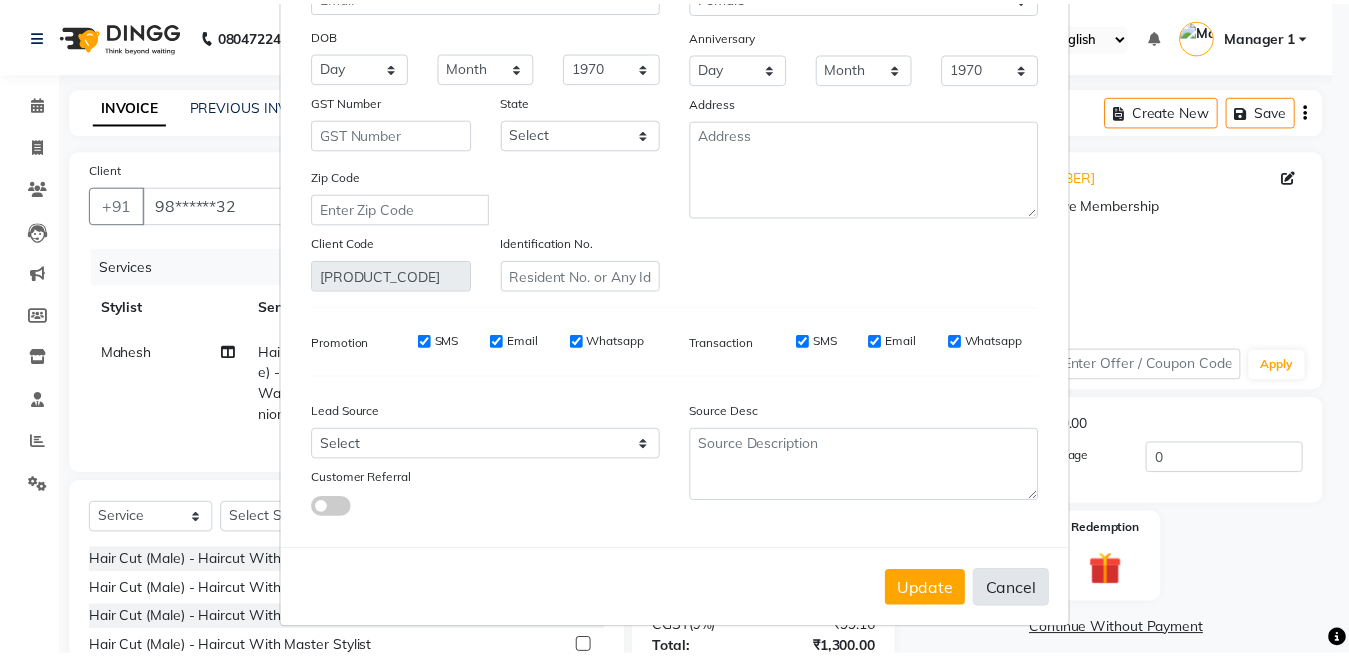 scroll, scrollTop: 230, scrollLeft: 0, axis: vertical 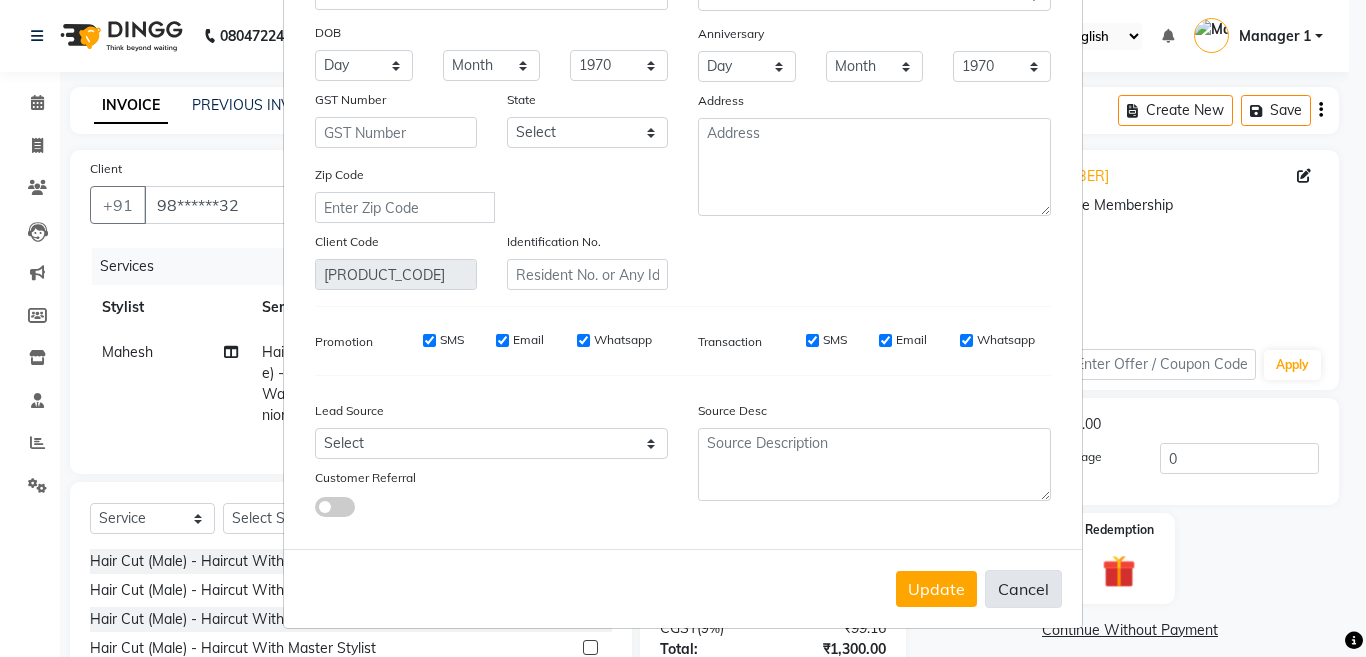 click on "Cancel" at bounding box center [1023, 589] 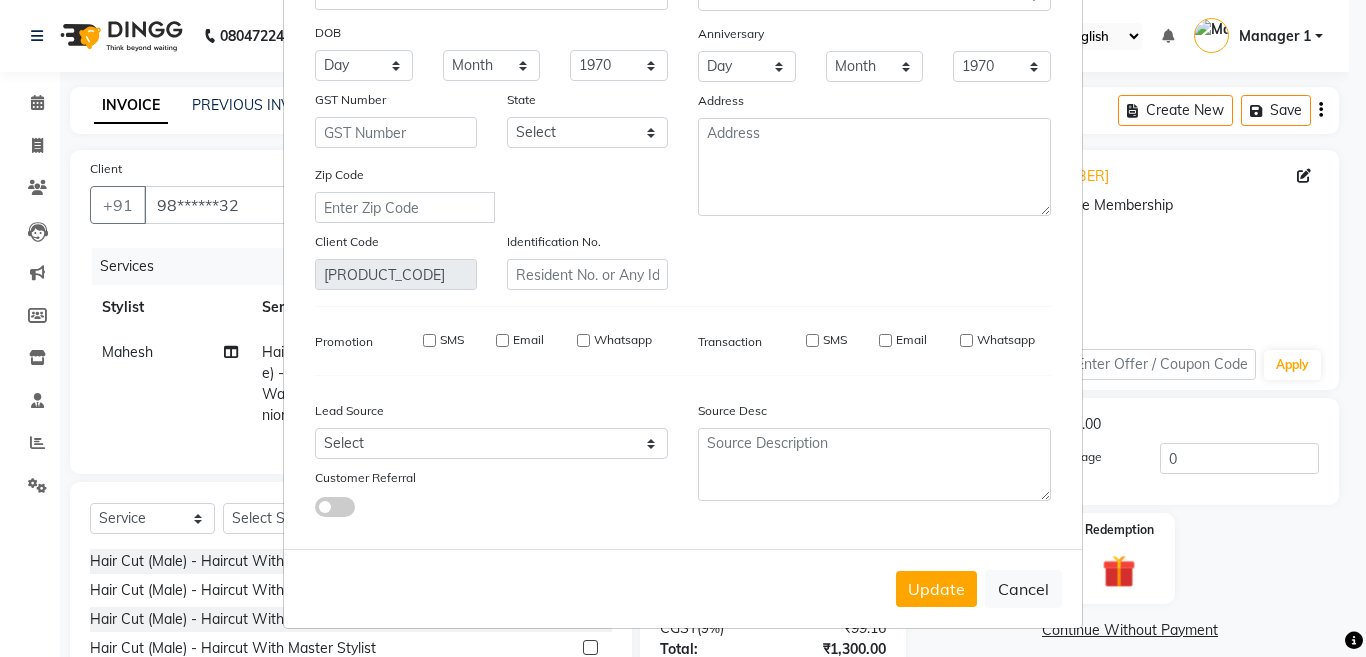 type 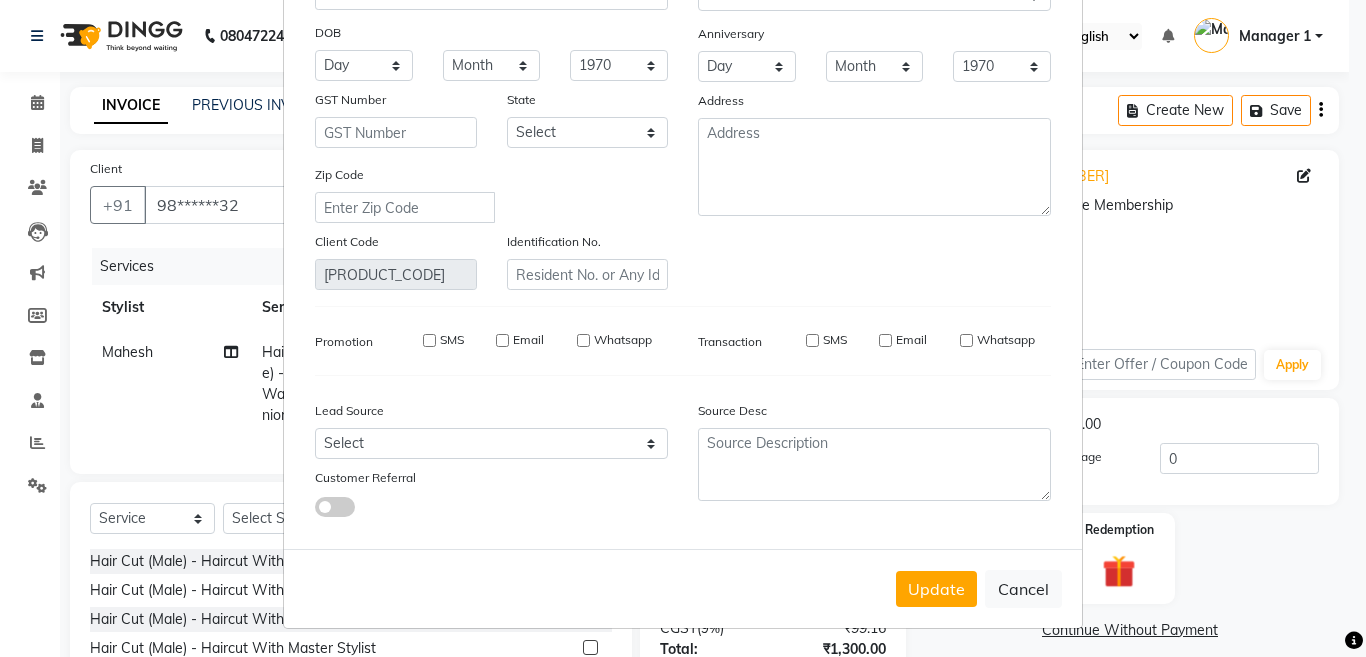 select 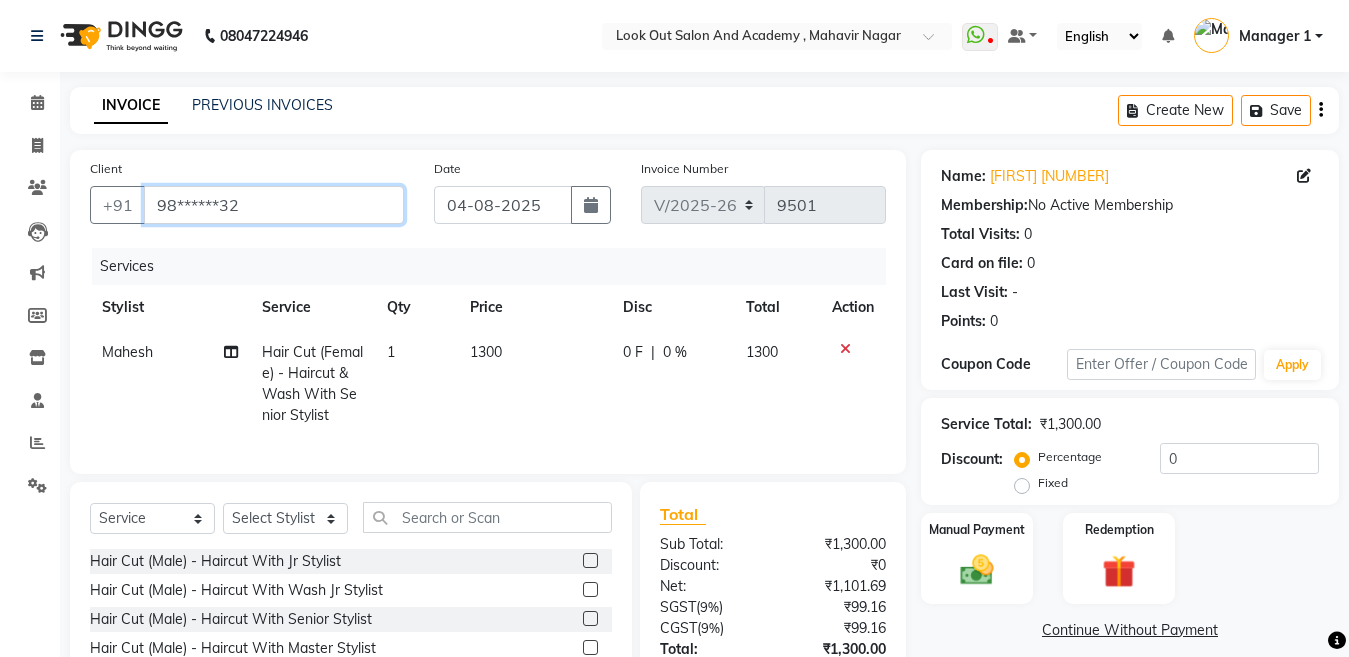 drag, startPoint x: 224, startPoint y: 208, endPoint x: 235, endPoint y: 282, distance: 74.8131 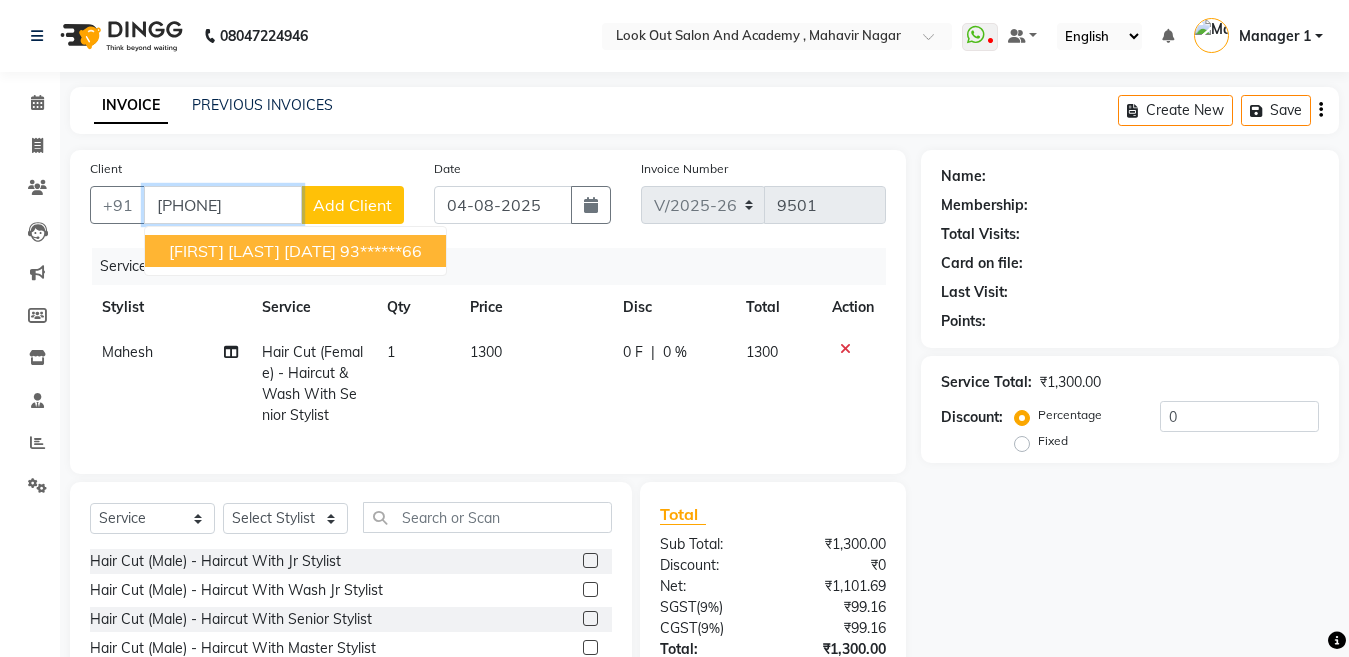 click on "[FIRST] [LAST] [DATE]" at bounding box center (252, 251) 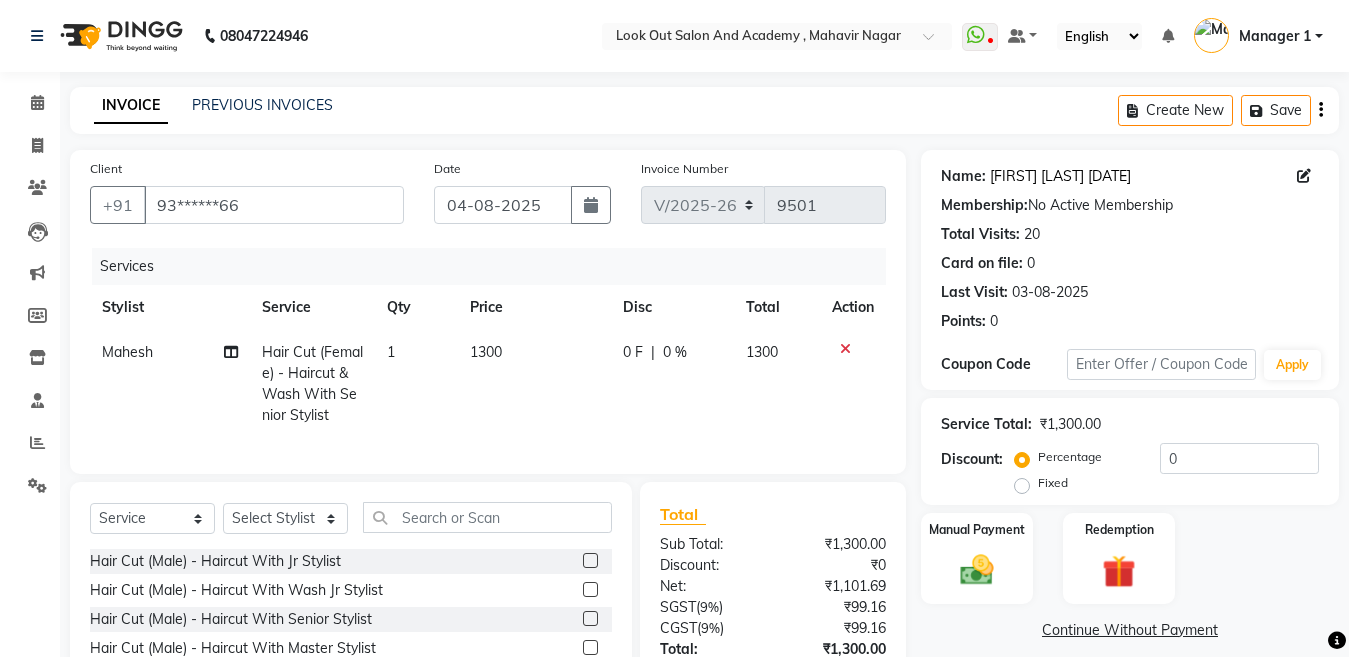 click on "[FIRST] [LAST] [DATE]" 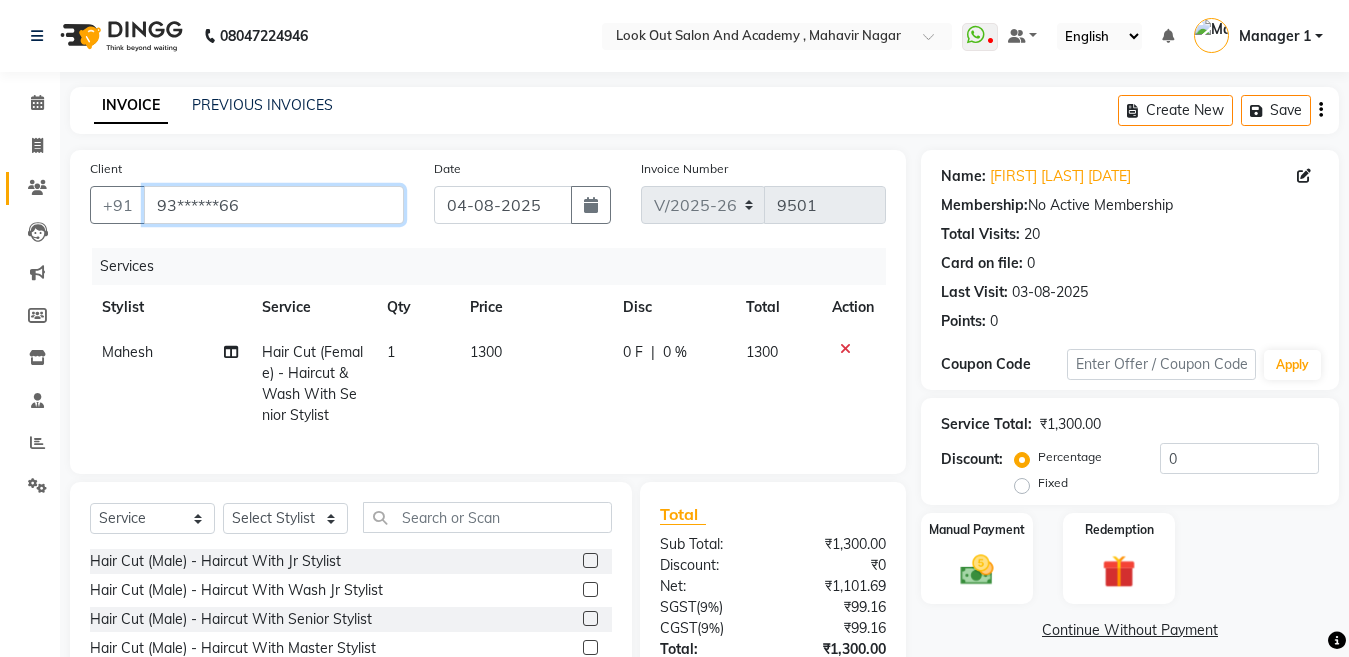 drag, startPoint x: 326, startPoint y: 216, endPoint x: 17, endPoint y: 204, distance: 309.2329 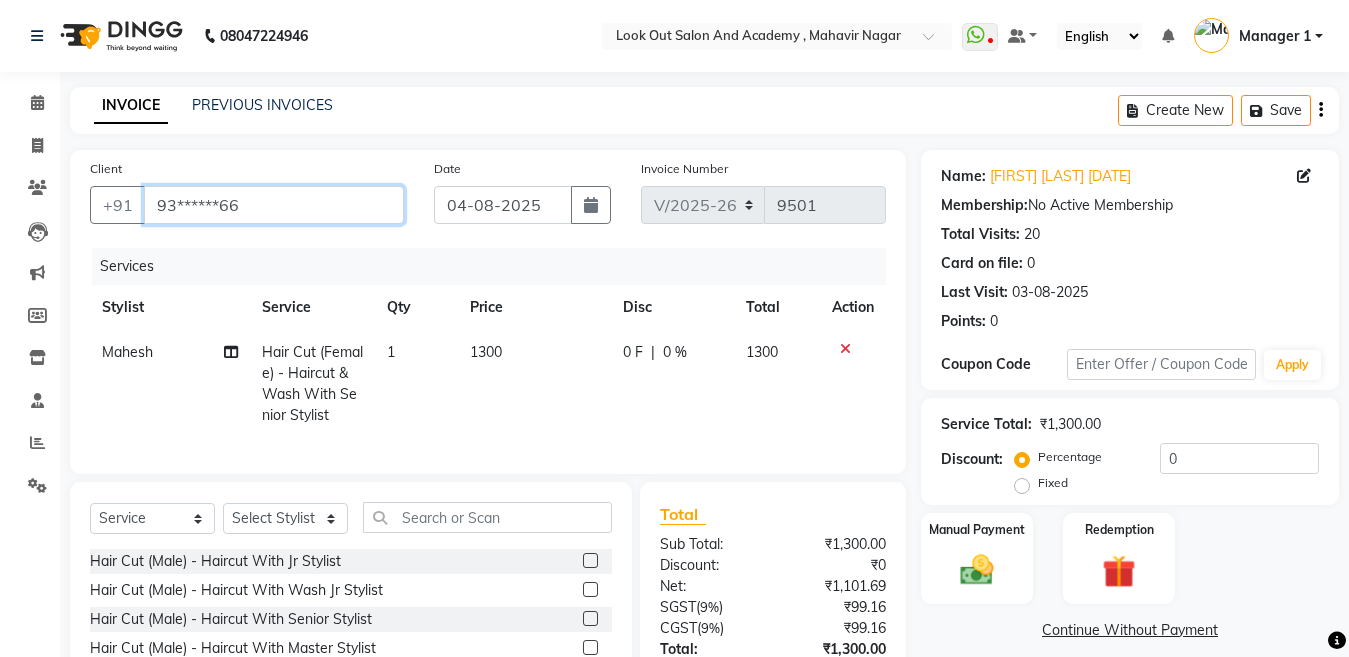 paste on "[PHONE]" 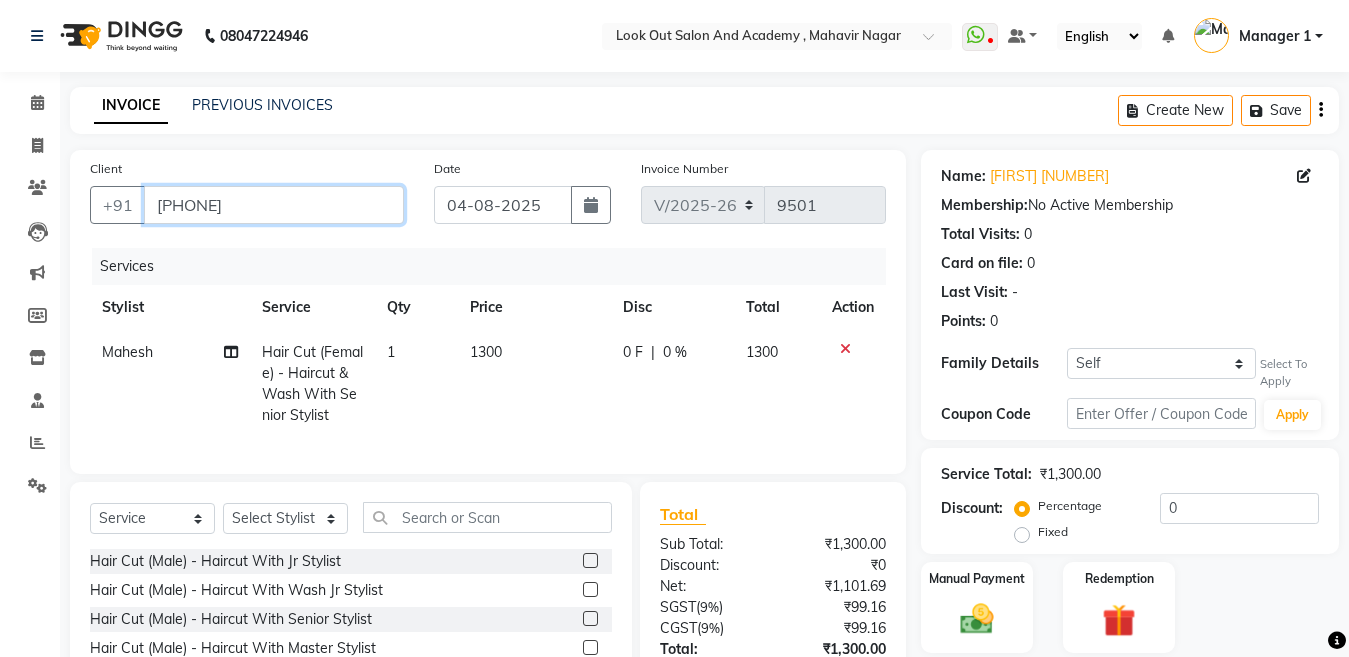 click on "[PHONE]" at bounding box center [274, 205] 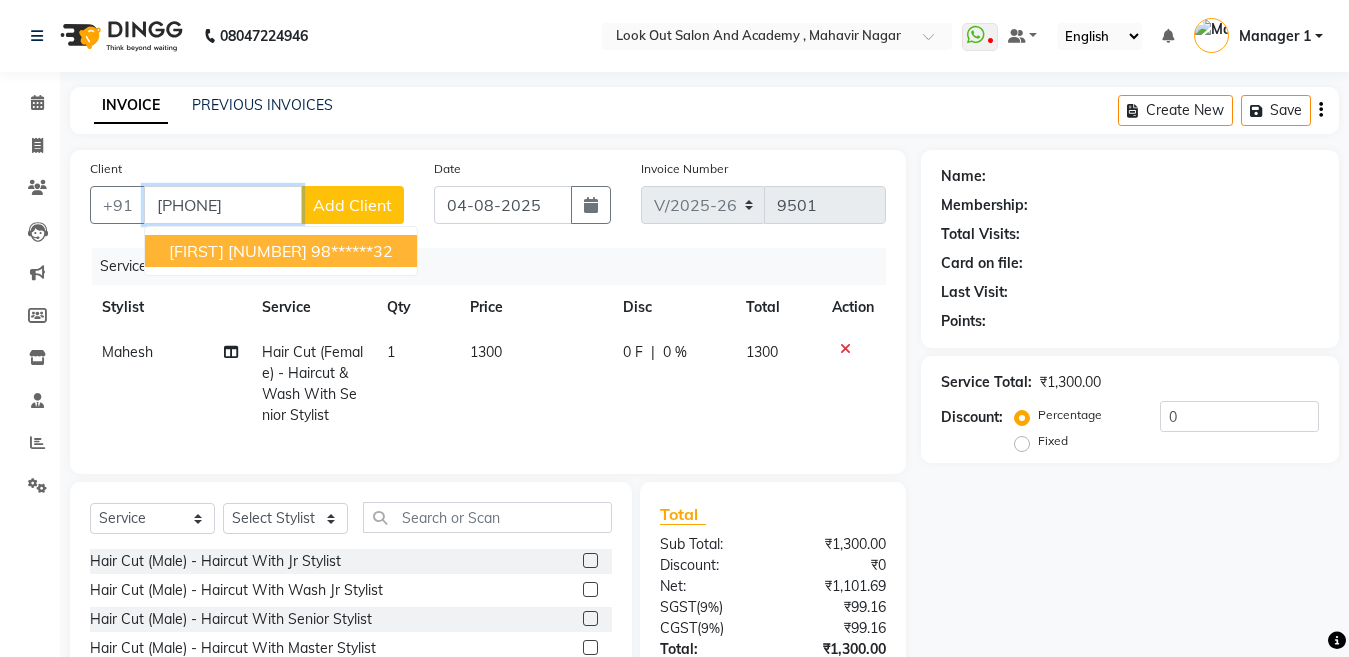 click on "98******32" at bounding box center [352, 251] 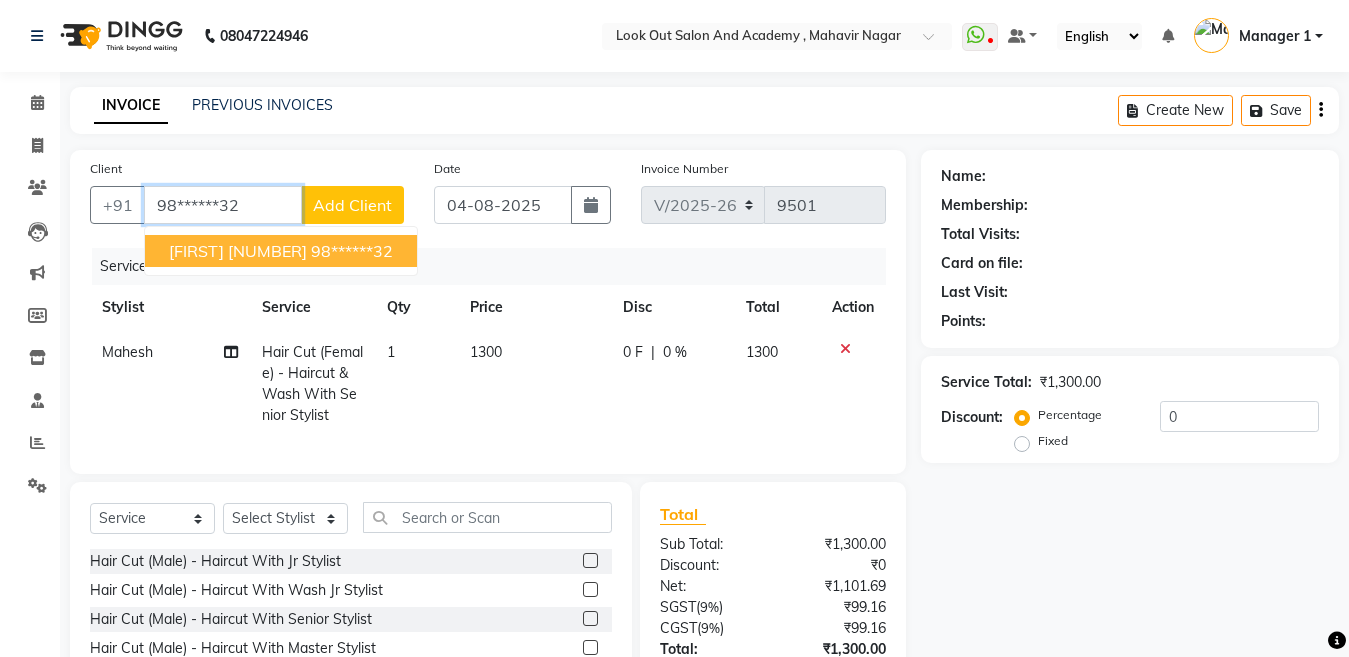 type on "98******32" 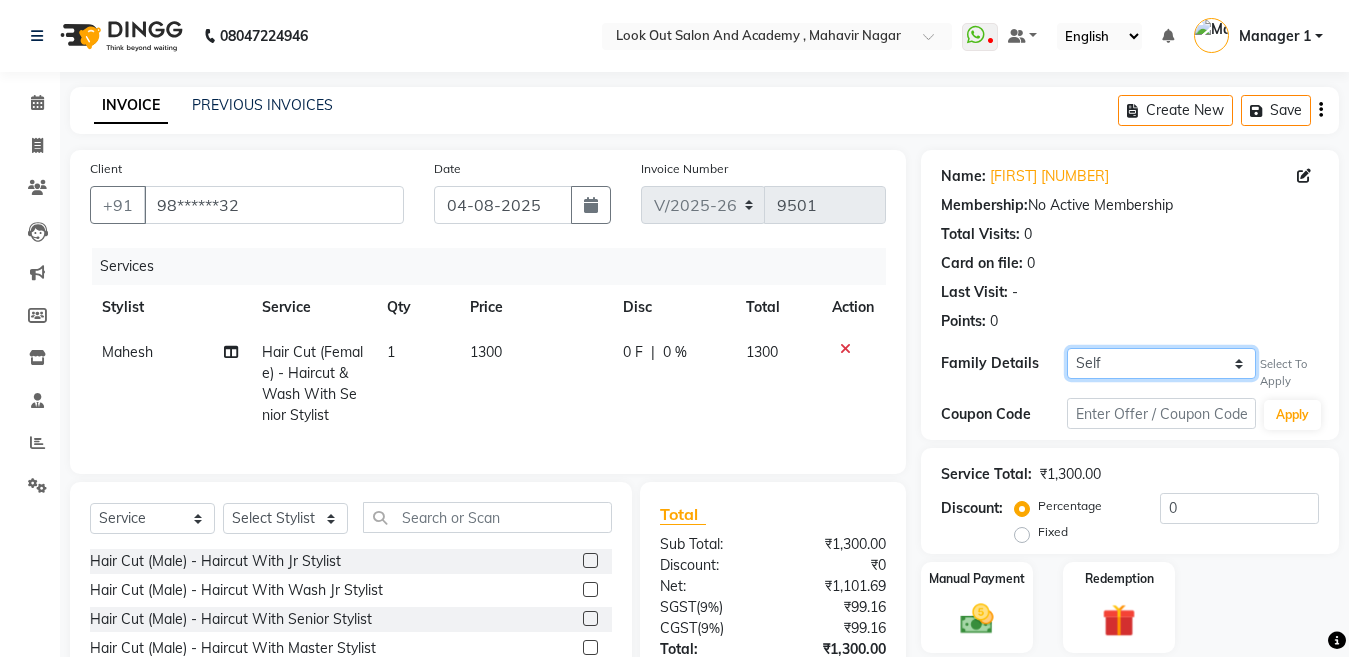 click on "Self [FIRST] [FIRST] [LAST] [DATE]" 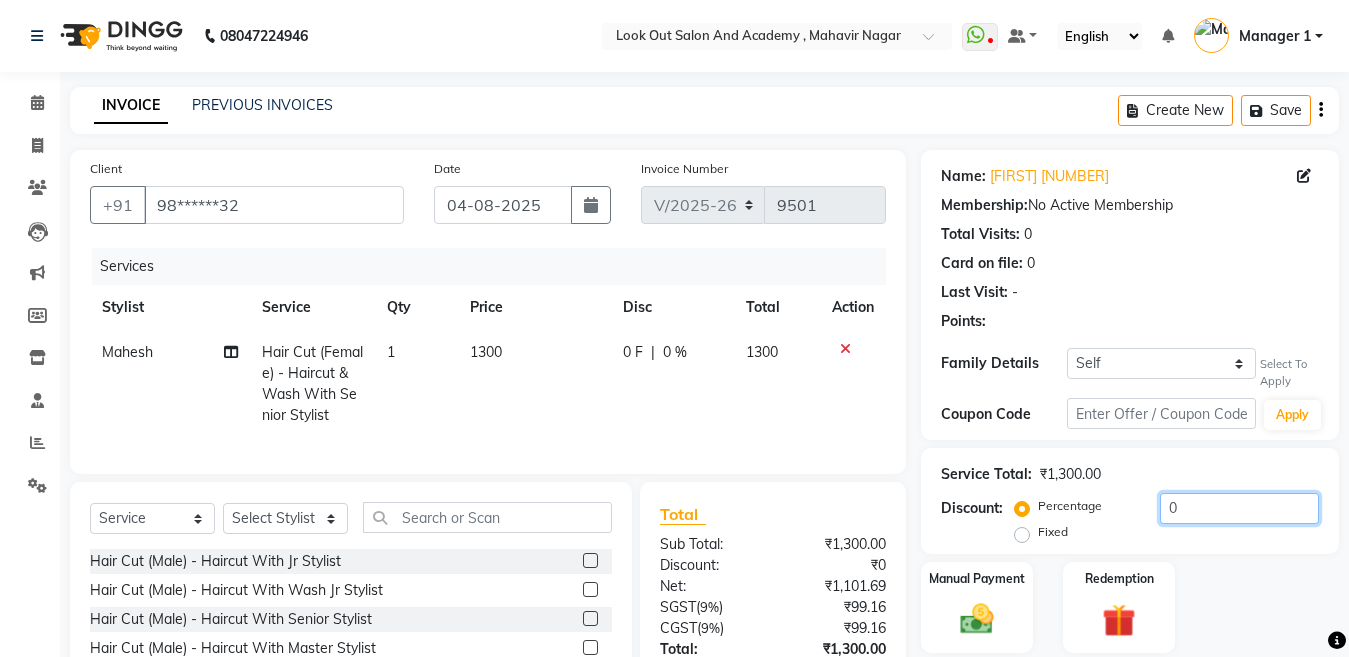 drag, startPoint x: 1222, startPoint y: 513, endPoint x: 1026, endPoint y: 509, distance: 196.04082 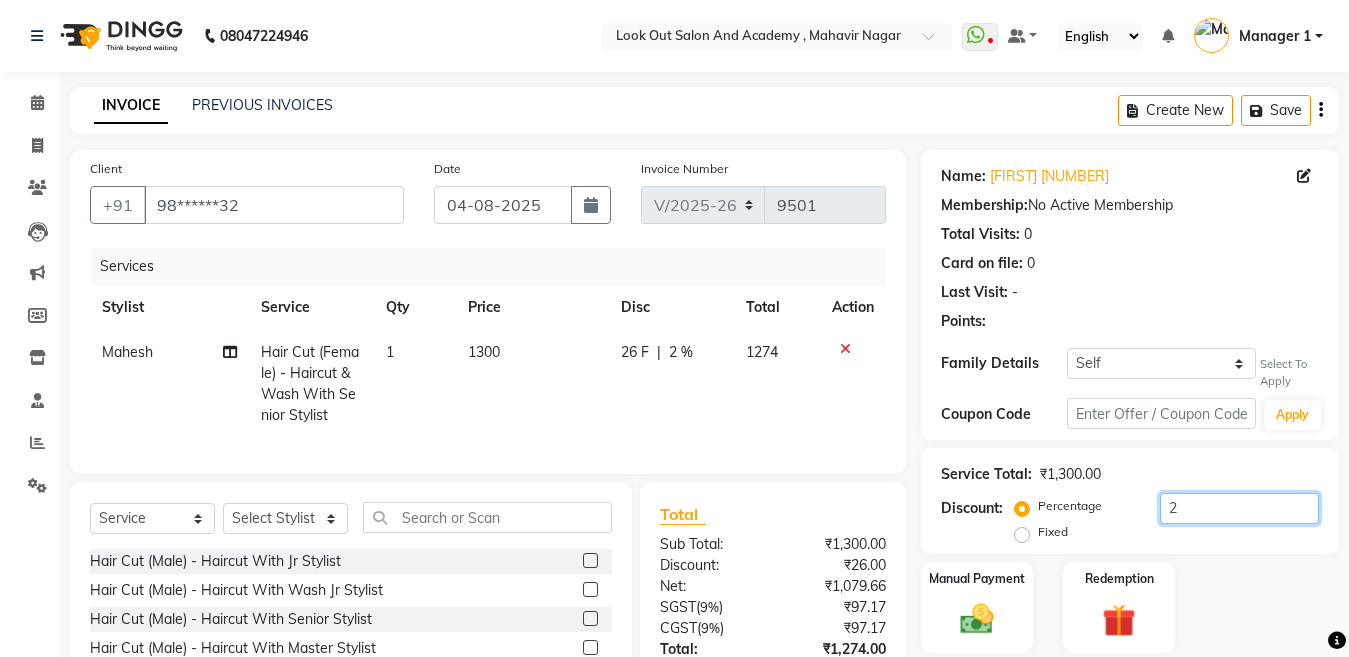 type on "2" 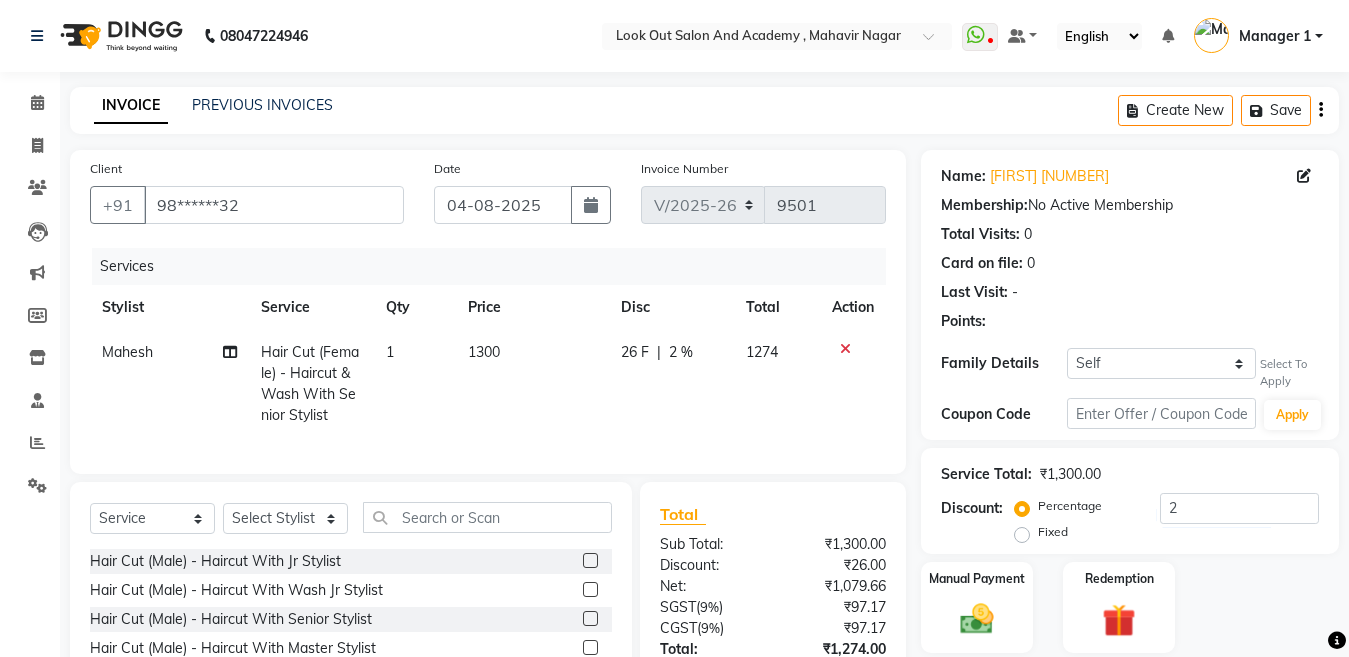 click on "Service Total:  ₹1,300.00  Discount:  Percentage   Fixed  [NUMBER]" 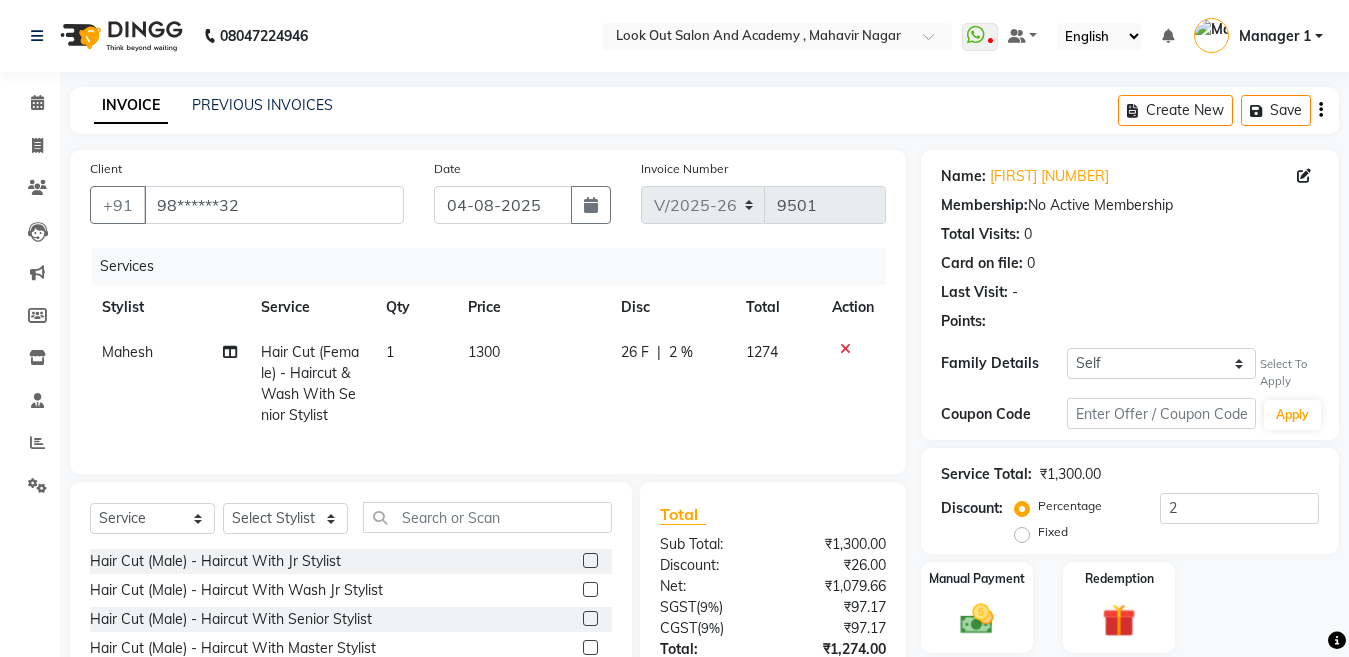 click on "1274" 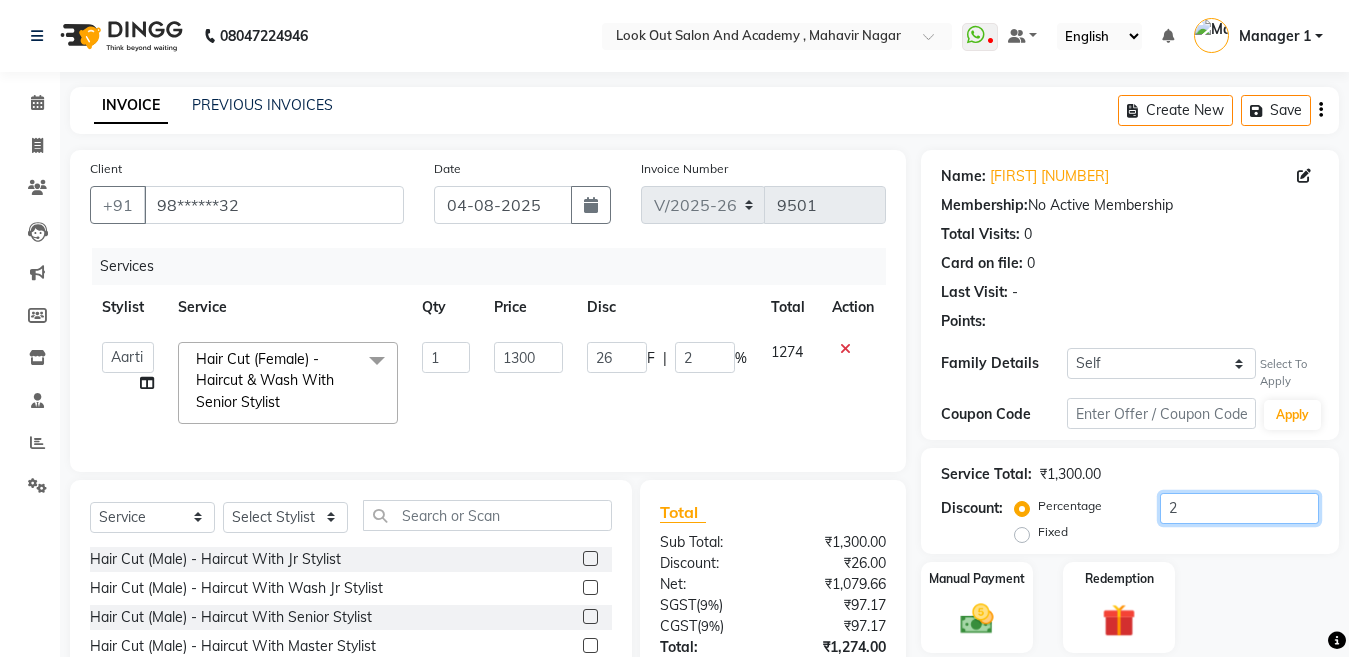 click on "2" 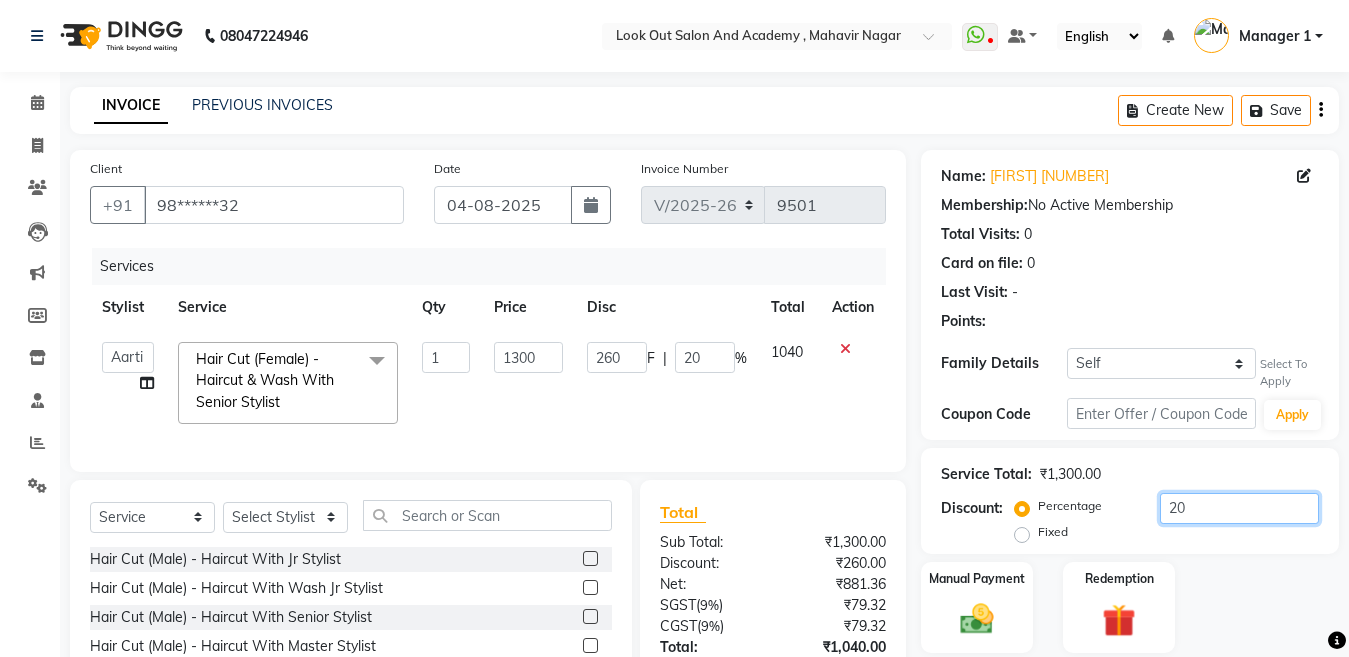 type on "20" 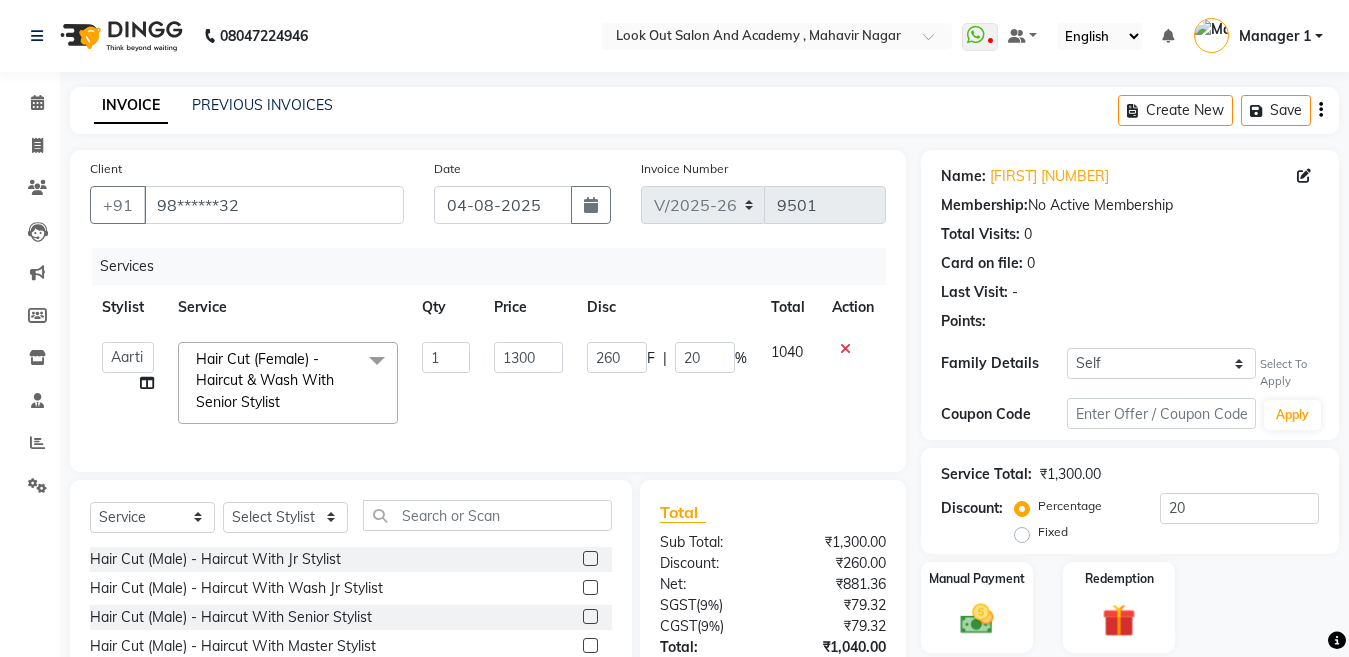 click on "Client +[COUNTRY_CODE] [PHONE] Date [DATE] Invoice Number V/[YEAR] V/[YEAR]-[YEAR] [INVOICE_NUMBER] Services Stylist Service Qty Price Disc Total Action  [FIRST]   [FIRST]   [FIRST]   [FIRST]    [FIRST]   [FIRST] [LAST]   [FIRST] [LAST]    [FIRST]    [FIRST] [LAST]   [FIRST] [LAST]   [FIRST]   [FIRST]   [FIRST]   [FIRST]   [FIRST]   [FIRST]   [FIRST]   [FIRST]   [FIRST]   [FIRST]   [FIRST]   [FIRST]   [FIRST]    [FIRST]    [FIRST]   [FIRST]    [FIRST]   [FIRST]   [FIRST]   [FIRST]   [FIRST]   [FIRST]   [FIRST]   [FIRST]   [FIRST]   [FIRST]   [FIRST]   [FIRST]   [FIRST]   [FIRST]   [FIRST]   [FIRST]   [FIRST]   [FIRST]   [FIRST]   [FIRST]   [FIRST]   [FIRST]   [FIRST]   [FIRST]   [FIRST]   [FIRST]  Hair Cut (Female) - Haircut & Wash With Senior Stylist  x Hair Cut (Male) - Haircut With Jr Stylist Hair Cut (Male) - Haircut With Wash Jr Stylist Hair Cut (Male) - Haircut With Senior Stylist Hair Cut (Male) - Haircut With Master Stylist Hair Wash (Male) - Hairwash & Styling Beard  - Style Shave Clean Shave - Shave Beard Trim - Beard Trimming Hair Cut (Male) - Bald" 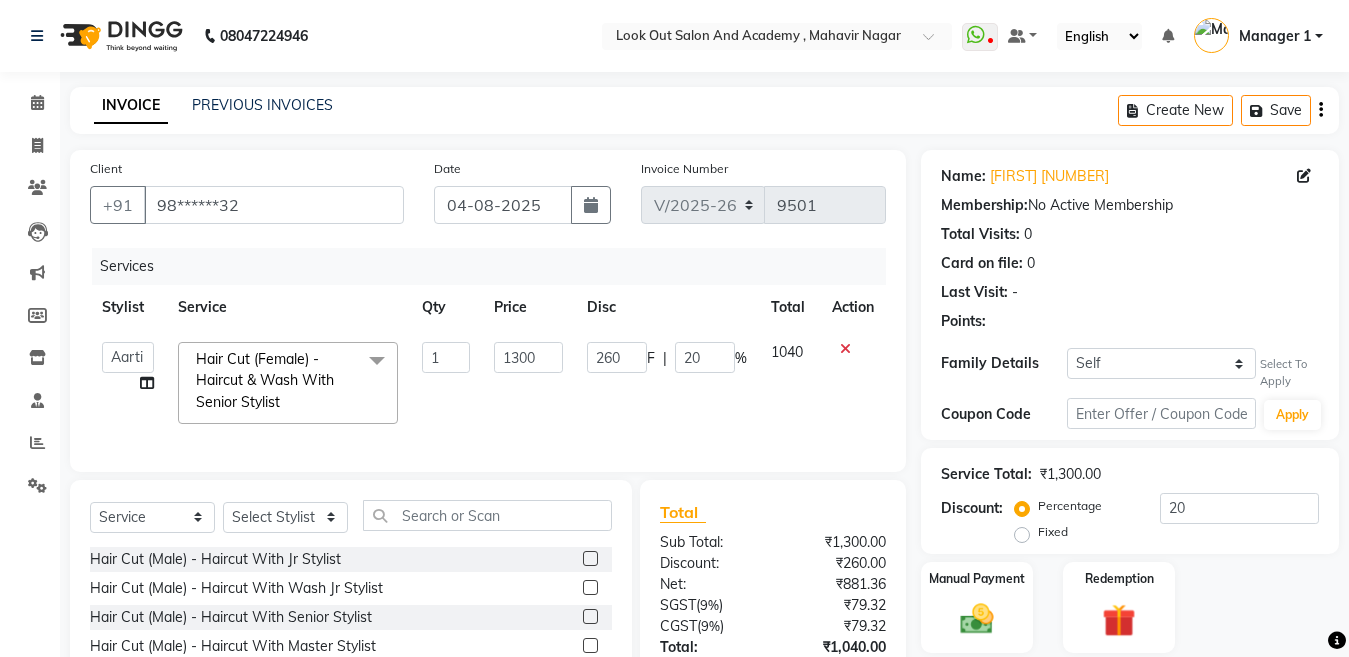 click on "Services Stylist Service Qty Price Disc Total Action  [FIRST]   [FIRST]   [FIRST]   [FIRST]    [FIRST]   [FIRST] [LAST]   [FIRST] [LAST]    [FIRST]    [FIRST] [LAST]   [FIRST] [LAST]   [FIRST]   [FIRST]   [FIRST]   [FIRST]   [FIRST]   [FIRST]   [FIRST]   [FIRST]   [FIRST]   [FIRST]   [FIRST]   [FIRST]   [FIRST]    [FIRST]    [FIRST]   [FIRST]    [FIRST]   [FIRST]    [FIRST]   [FIRST]   [FIRST]   [FIRST]   [FIRST]   [FIRST]   [FIRST]   [FIRST]   [FIRST]   [FIRST]   [FIRST]   [FIRST]   [FIRST]   [FIRST]   [FIRST]   [FIRST]   [FIRST]   [FIRST]   [FIRST]   [FIRST]   [FIRST]   [FIRST]   [FIRST]   [FIRST]   [FIRST]   [FIRST]  Hair Cut (Female) - Haircut & Wash With Senior Stylist  x Hair Cut (Male) - Haircut With Jr Stylist Hair Cut (Male) - Haircut With Wash Jr Stylist Hair Cut (Male) - Haircut With Senior Stylist Hair Cut (Male) - Haircut With Master Stylist Hair Wash (Male) - Hairwash & Styling Beard  - Style Shave Clean Shave - Shave Beard Trim - Beard Trimming Hair Cut (Male) - Bald [FIRST] [LAST] Book Global (Inoa) MEN Global (Majirel) MEN BLUE SHAMPOO Botox" 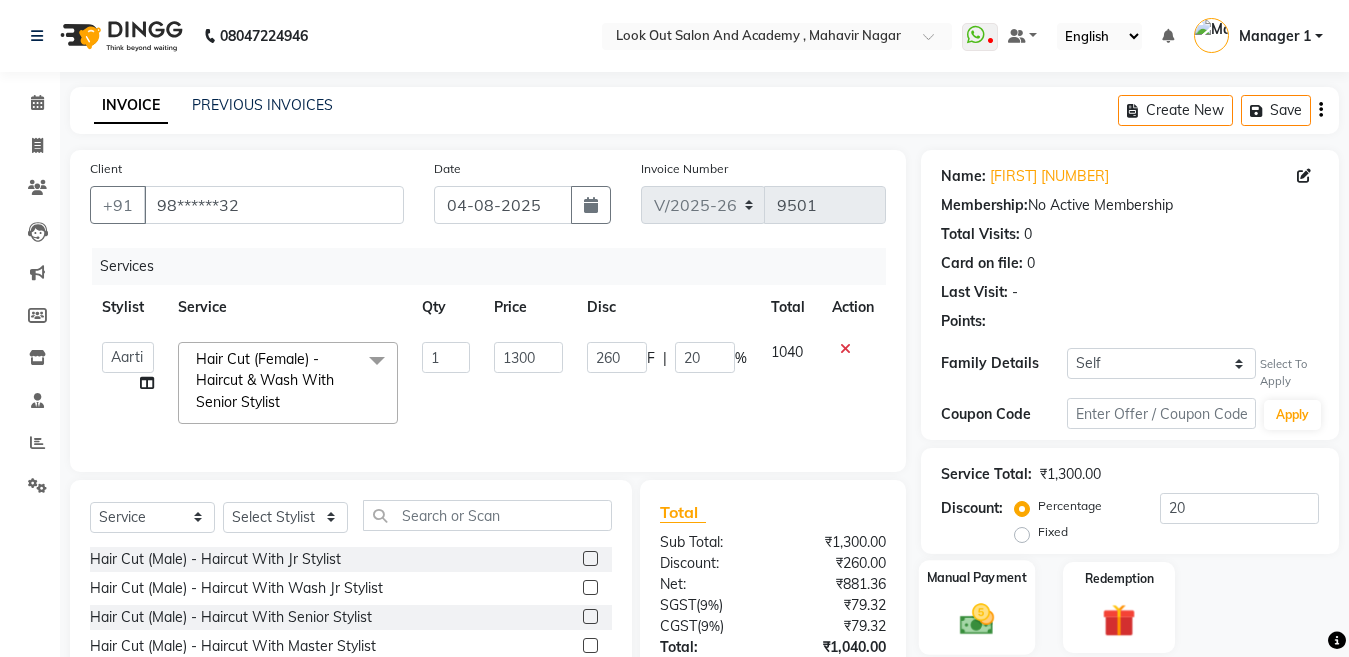 click 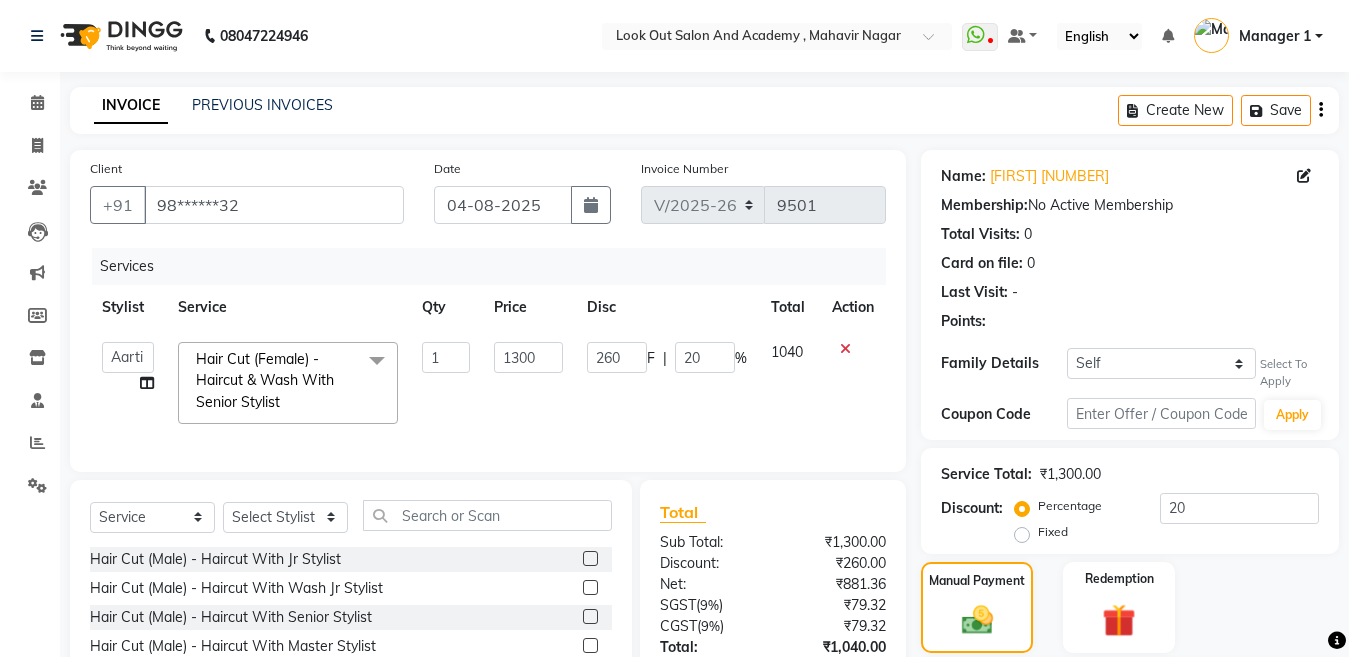 scroll, scrollTop: 195, scrollLeft: 0, axis: vertical 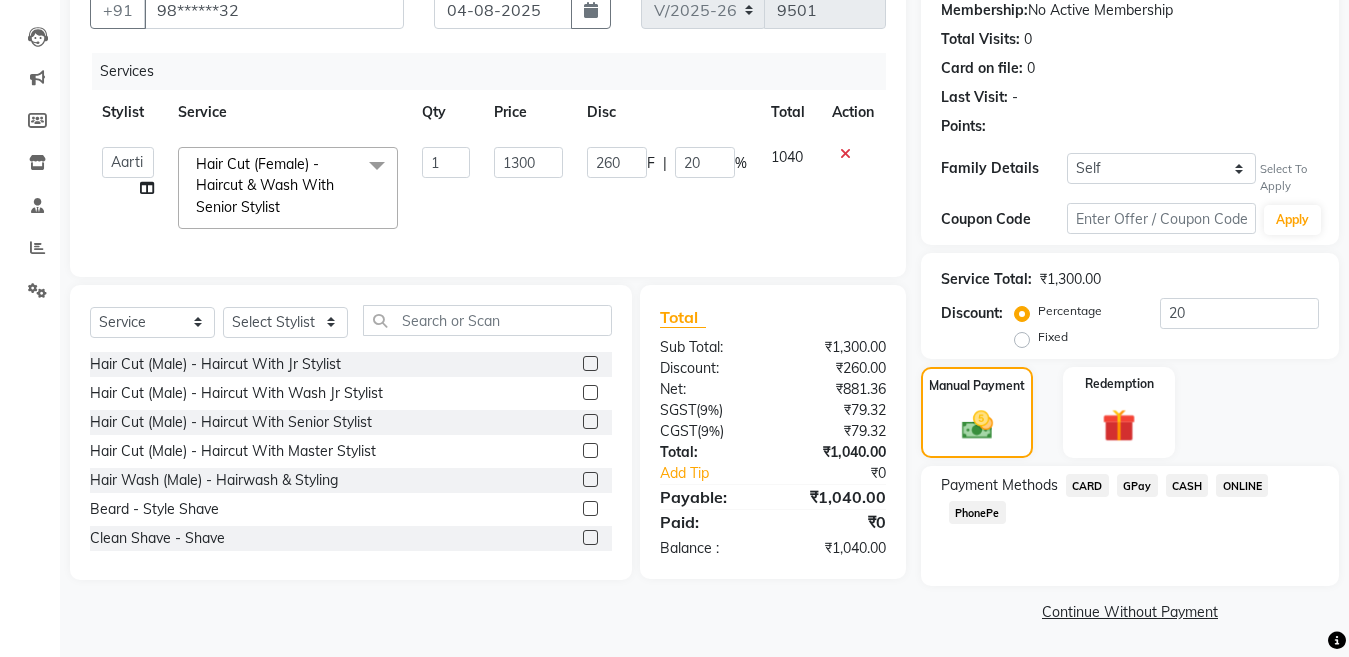 click on "CASH" 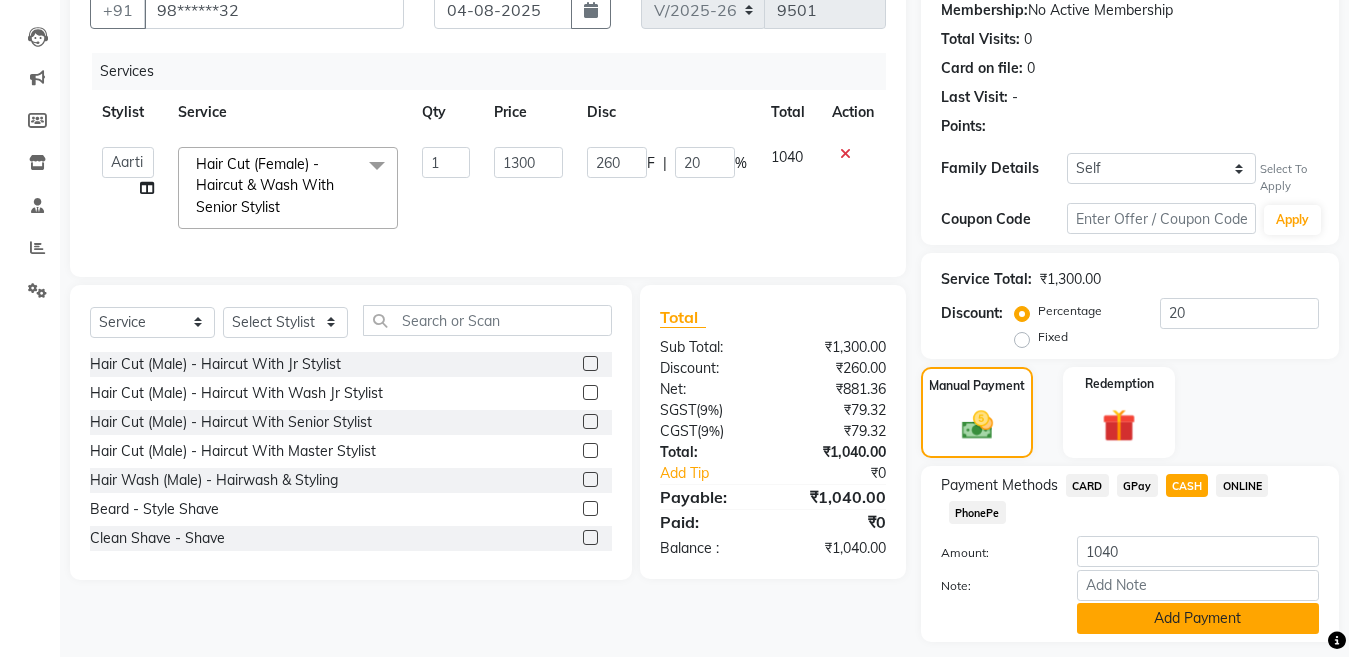 click on "Add Payment" 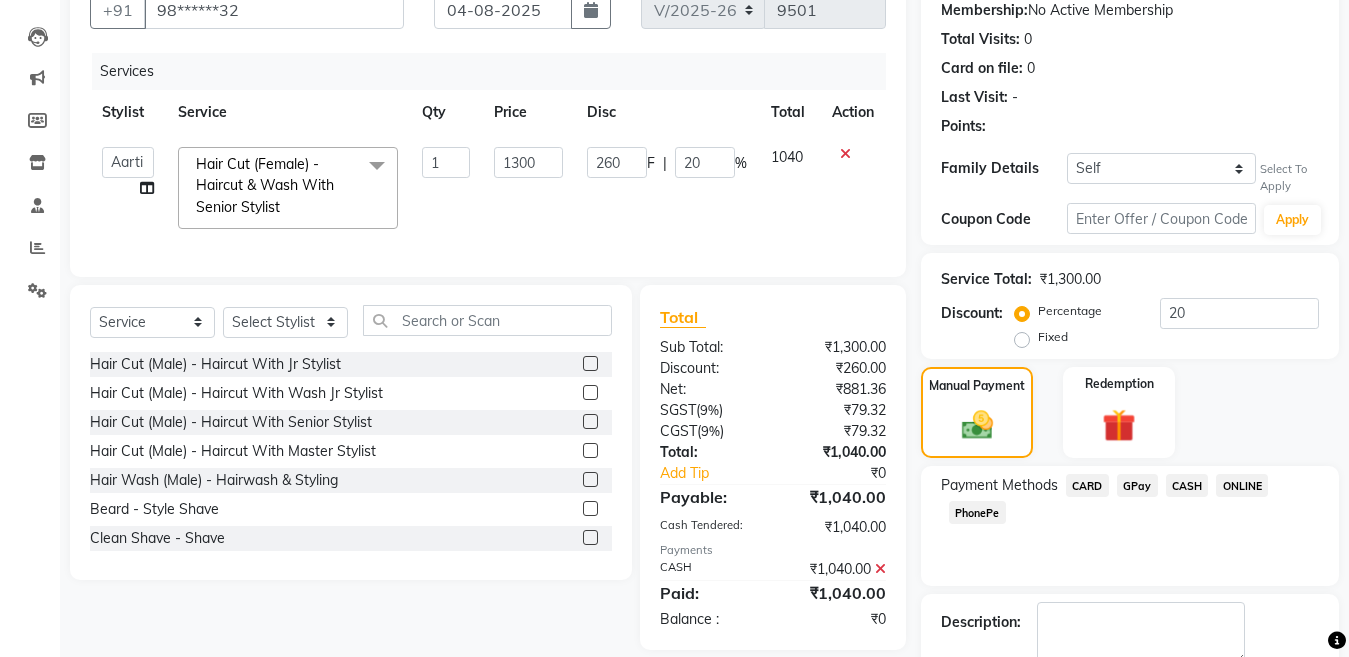 scroll, scrollTop: 308, scrollLeft: 0, axis: vertical 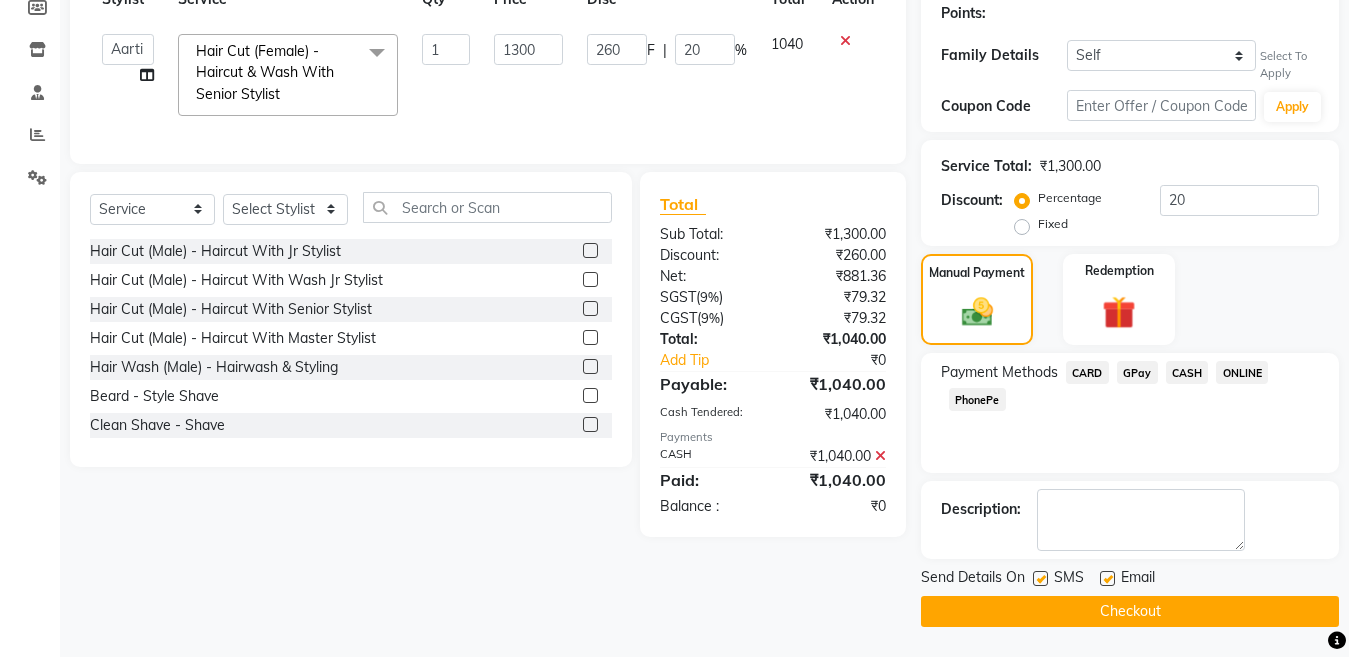 click 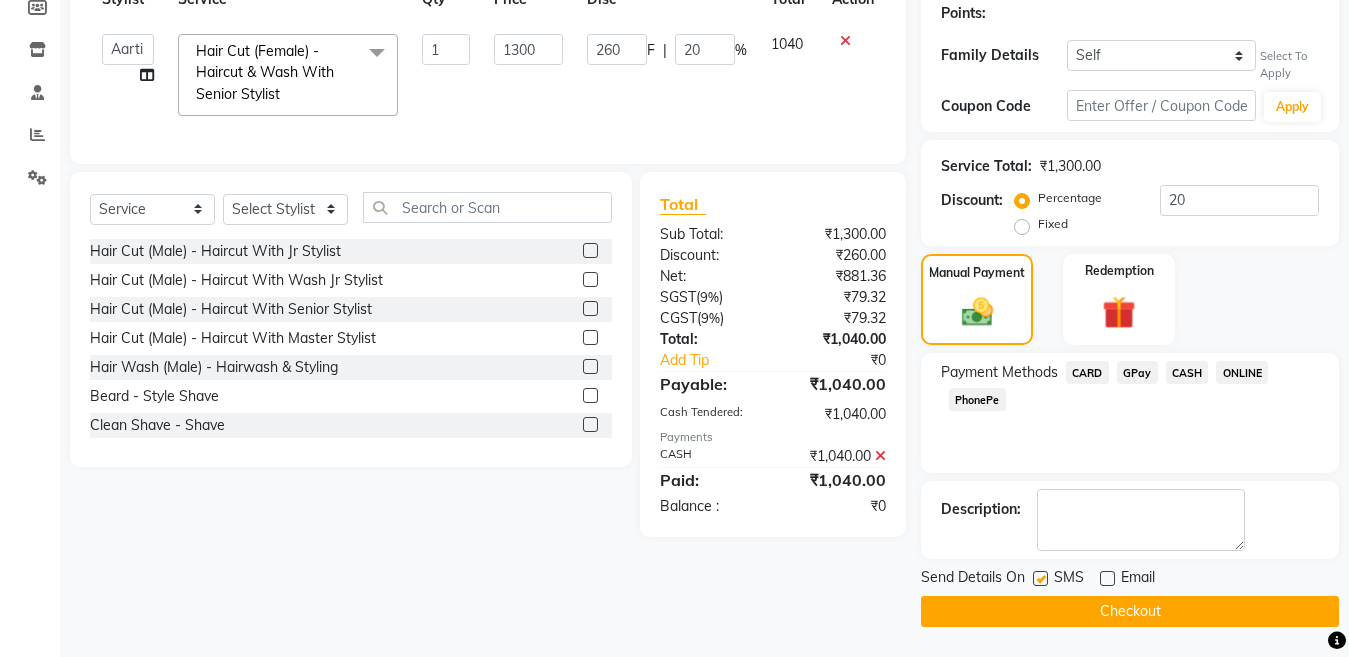 click on "Checkout" 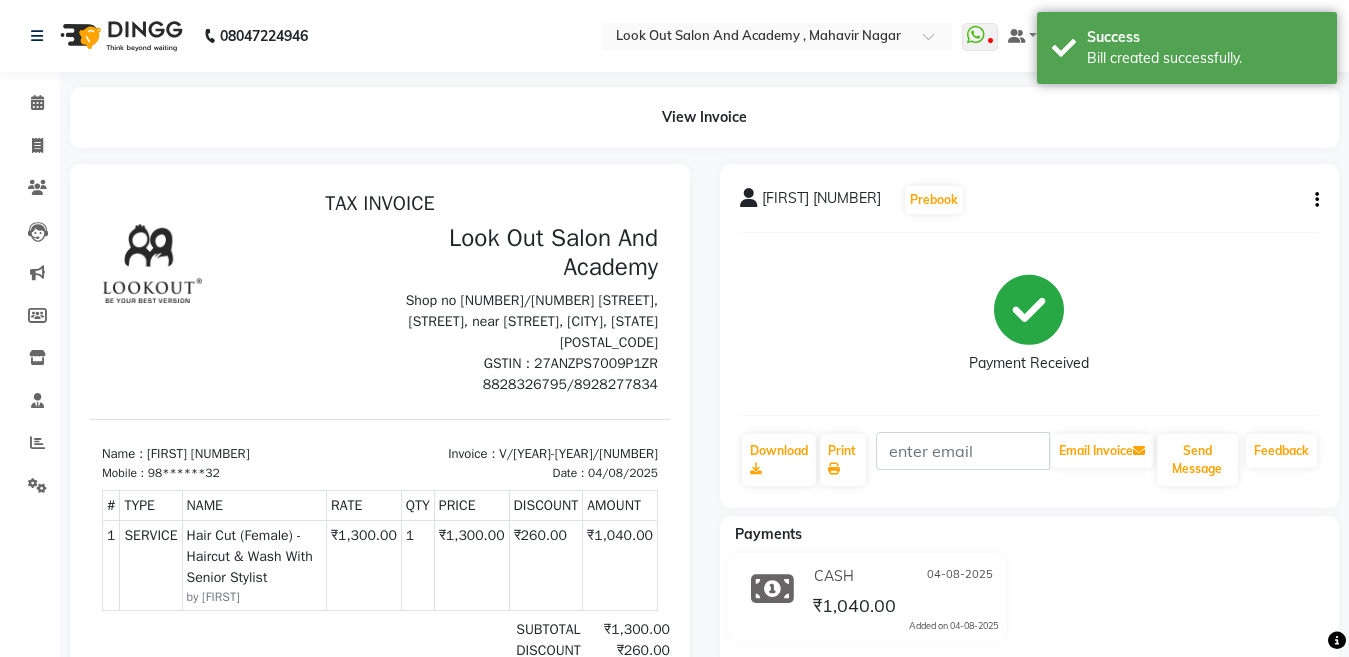 scroll, scrollTop: 0, scrollLeft: 0, axis: both 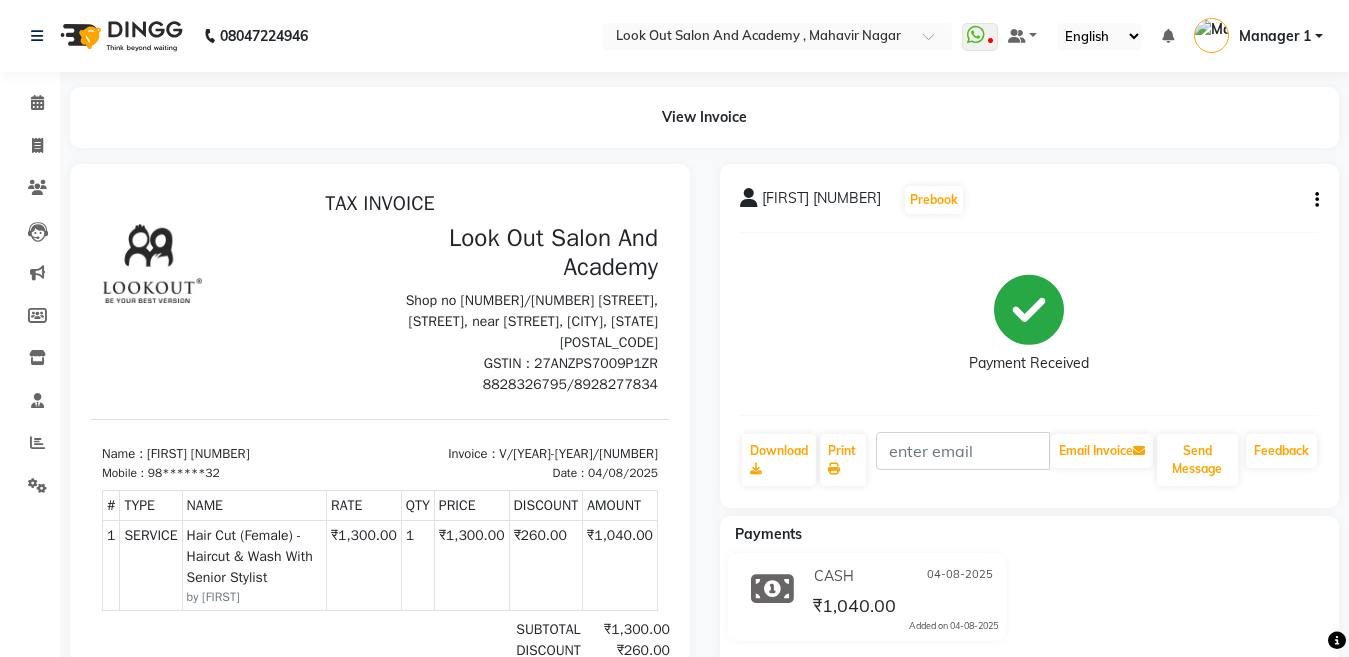 click on "Calendar  Invoice  Clients  Leads   Marketing  Members  Inventory  Staff  Reports  Settings Completed InProgress Upcoming Dropped Tentative Check-In Confirm Bookings Generate Report Segments Page Builder" 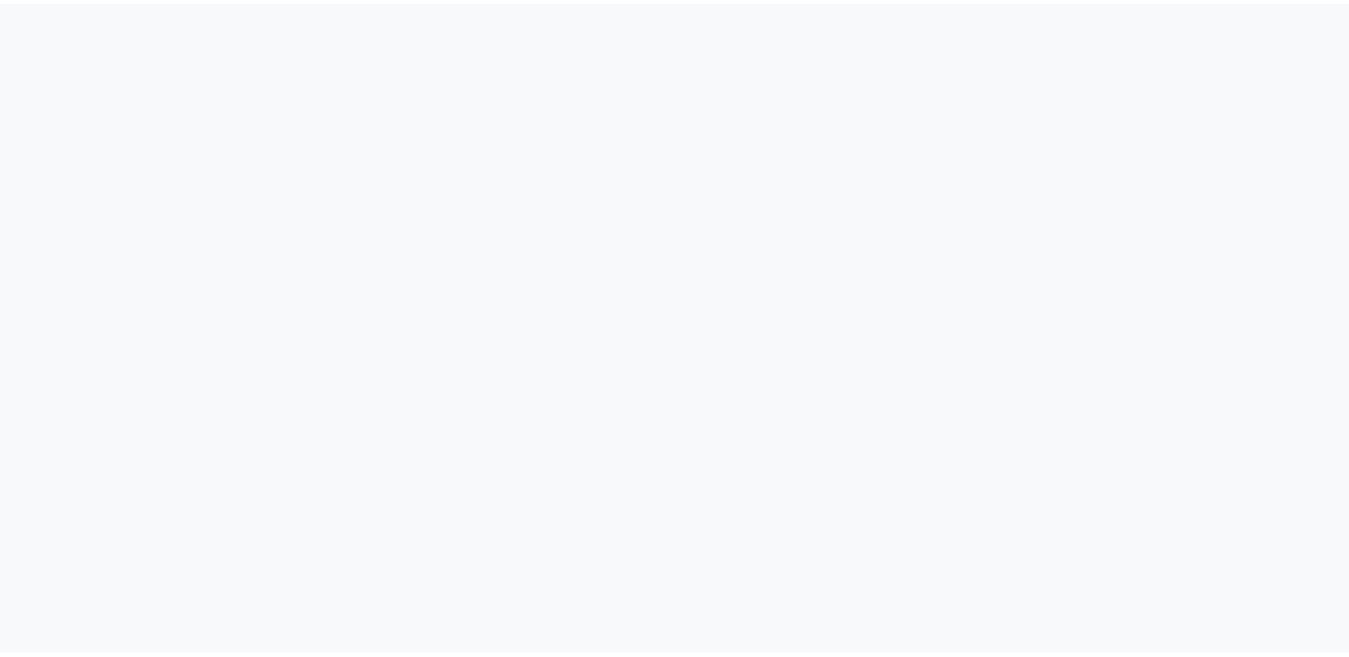 scroll, scrollTop: 0, scrollLeft: 0, axis: both 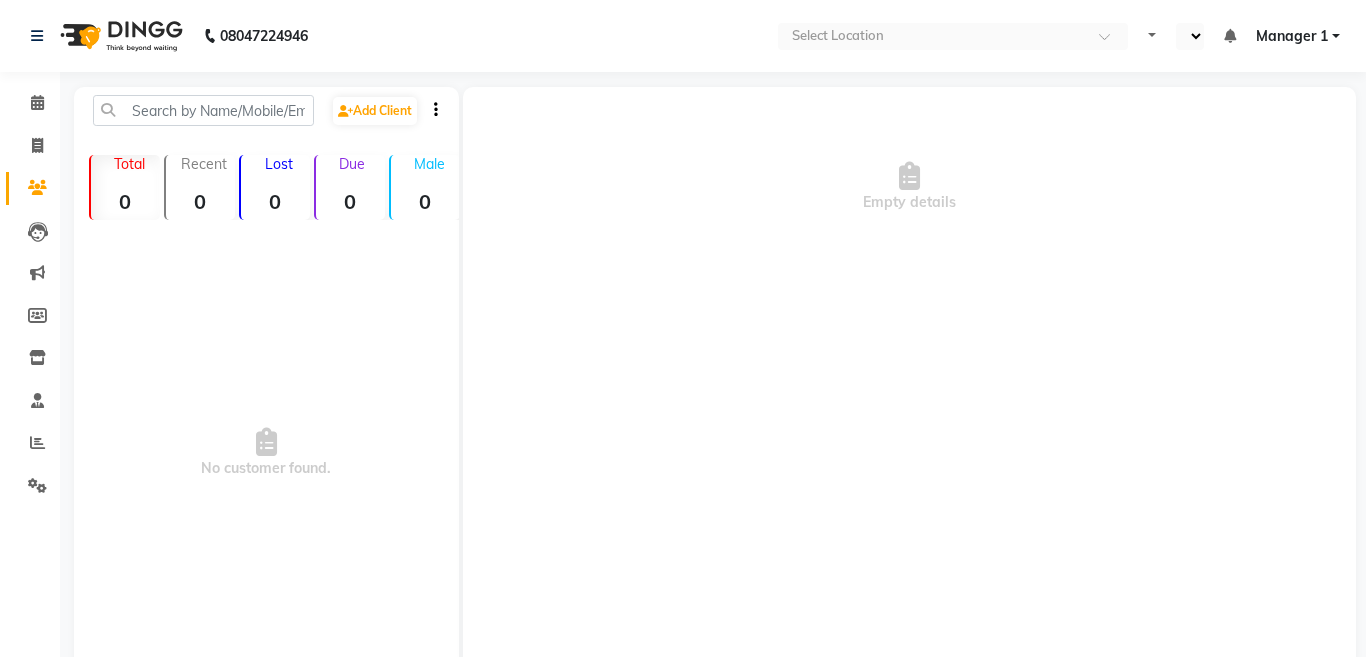 select on "en" 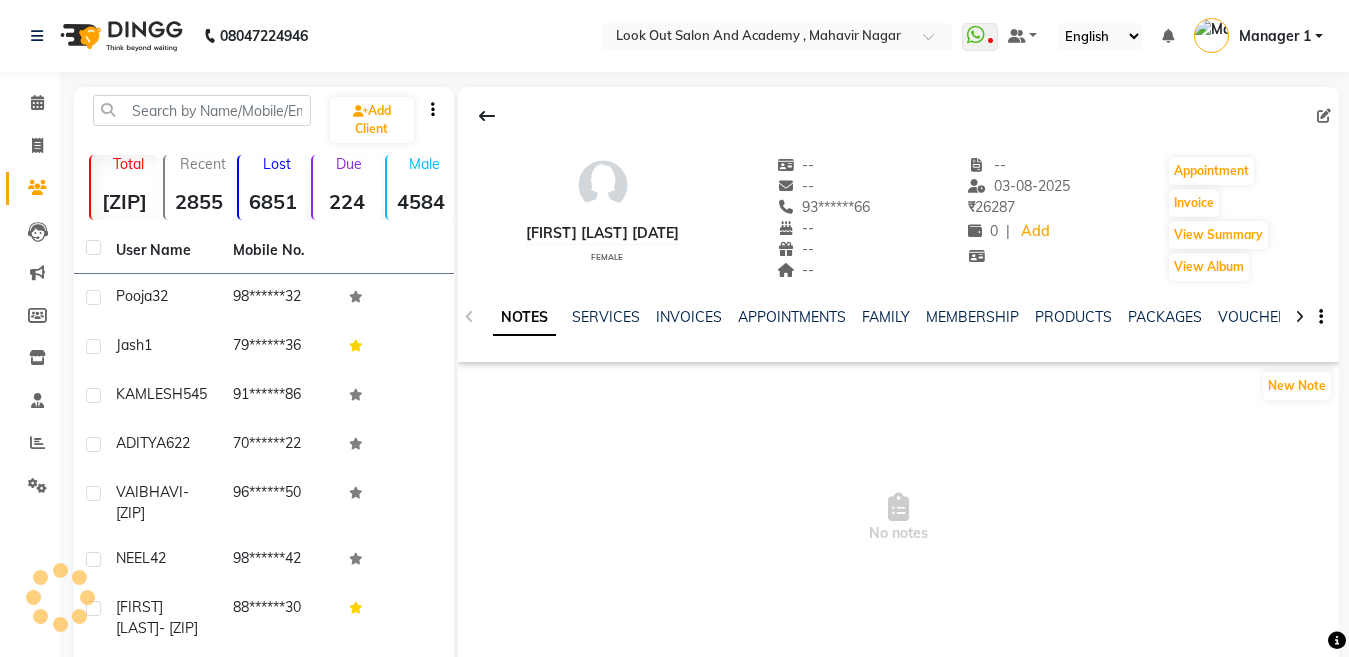 click on "FAMILY" 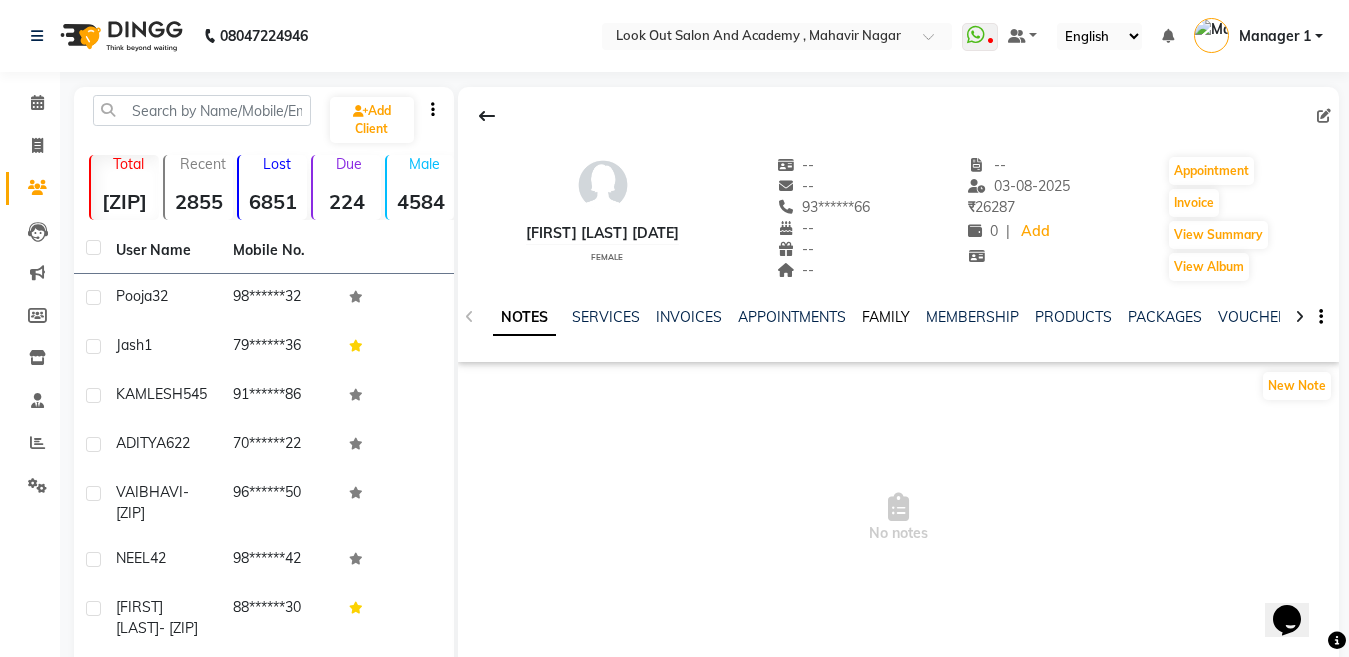scroll, scrollTop: 0, scrollLeft: 0, axis: both 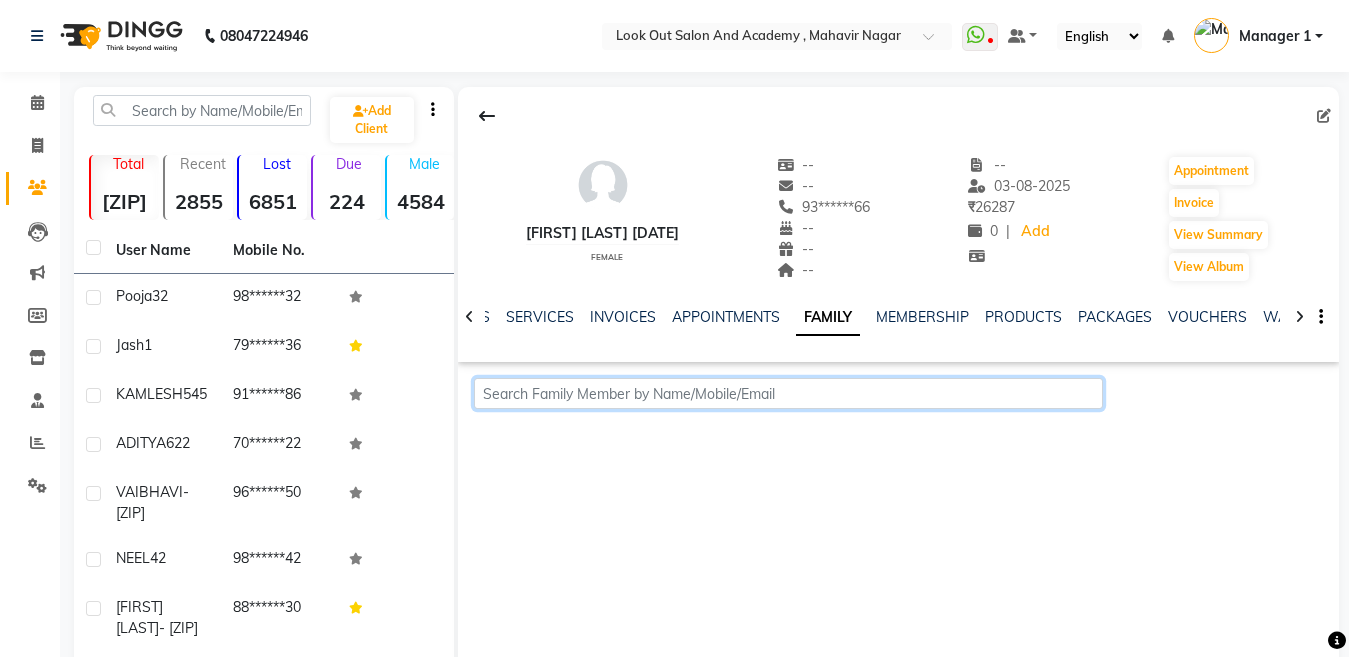 click at bounding box center [789, 393] 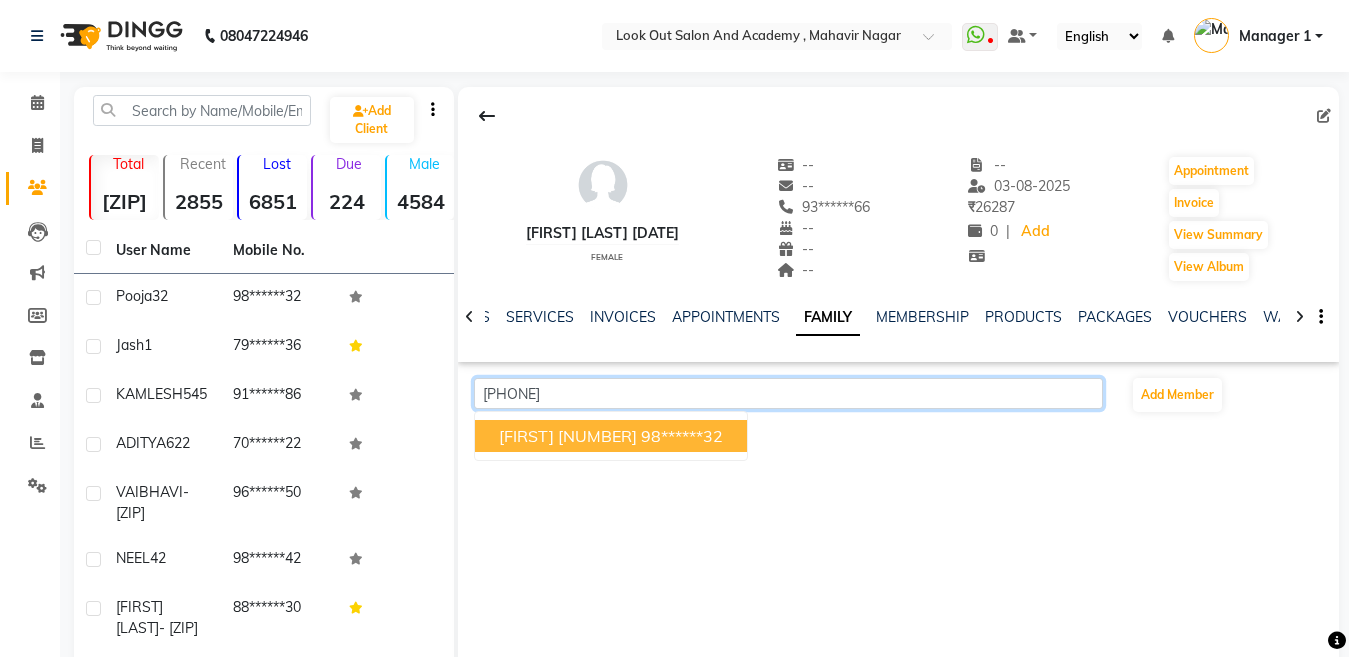 click on "pooja 32,  98******32" at bounding box center (611, 436) 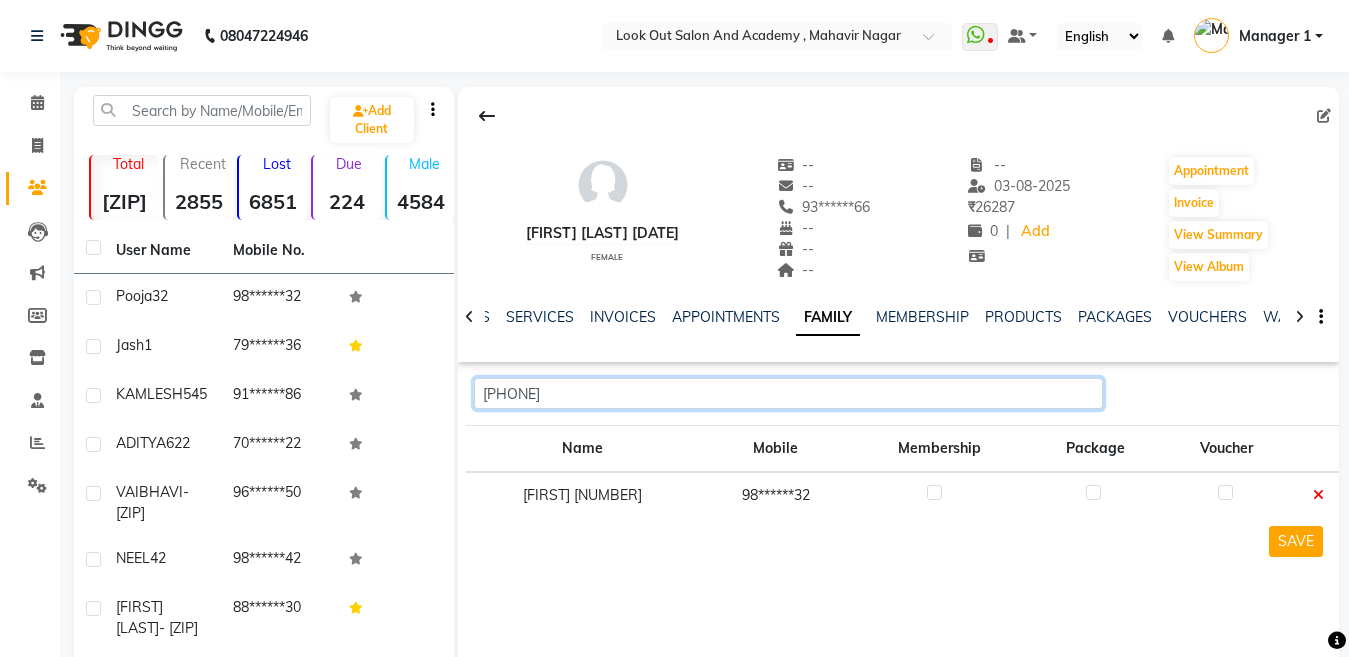 type on "9820228332" 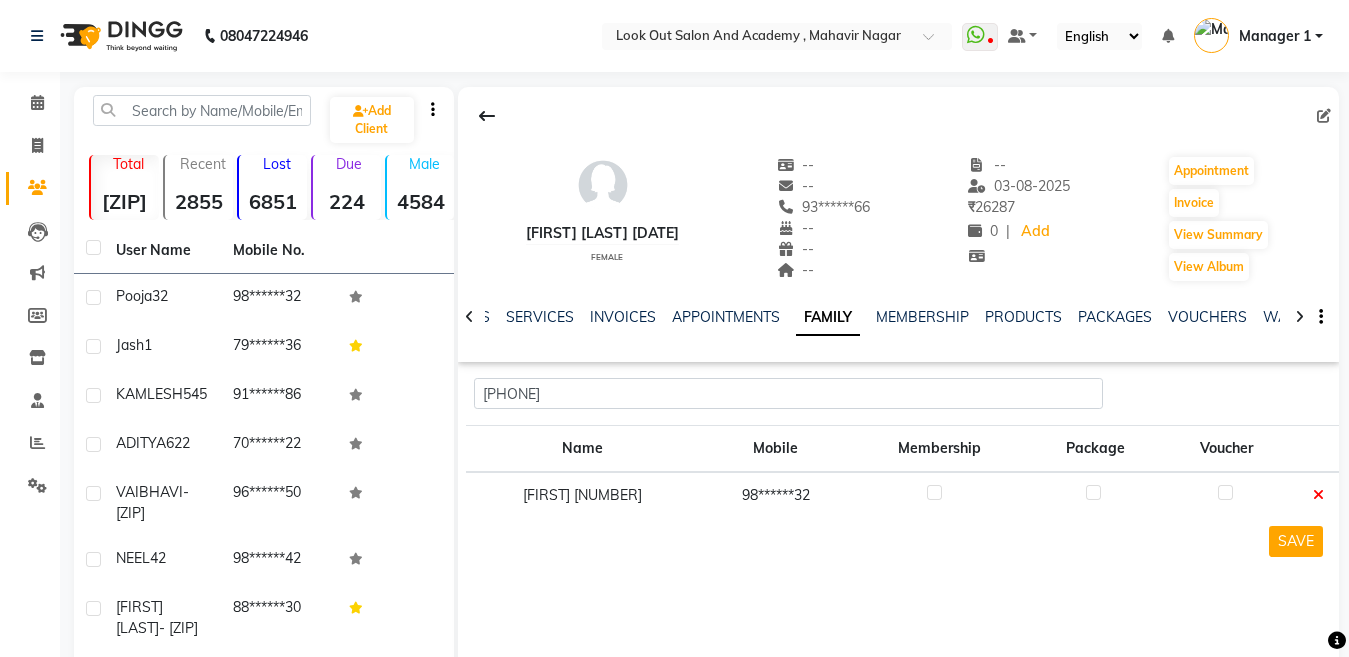 click 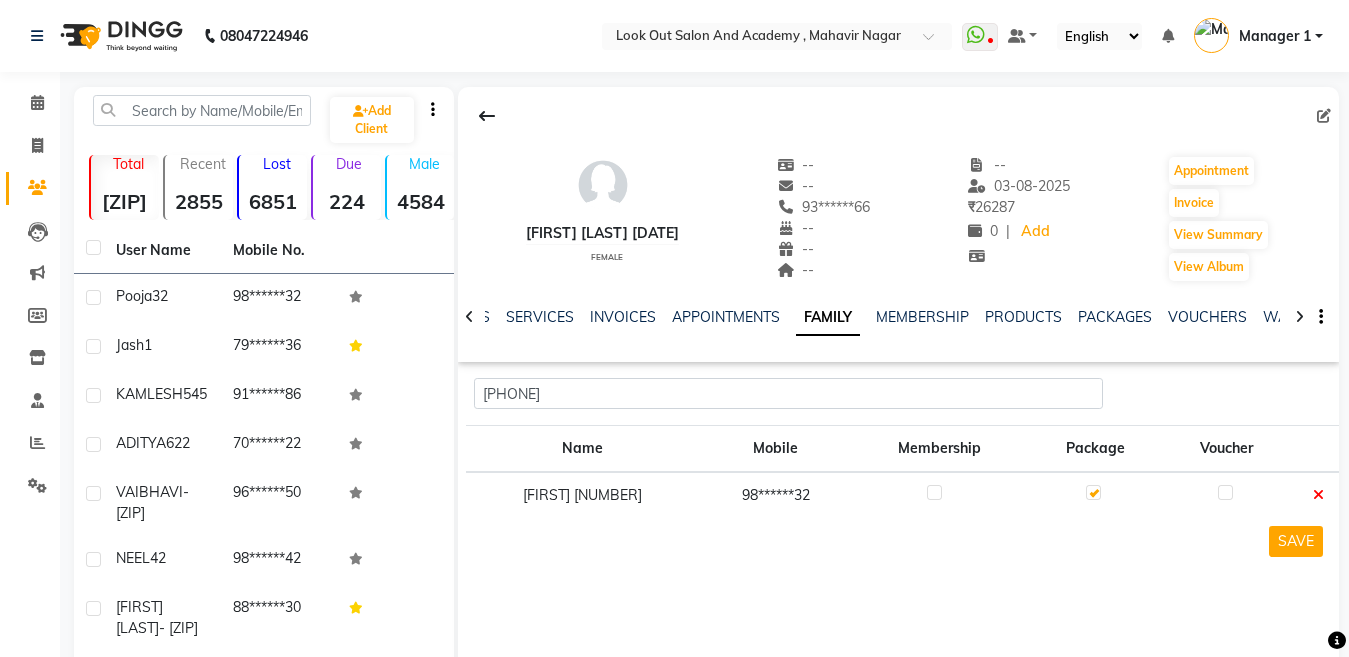 drag, startPoint x: 1203, startPoint y: 489, endPoint x: 1214, endPoint y: 490, distance: 11.045361 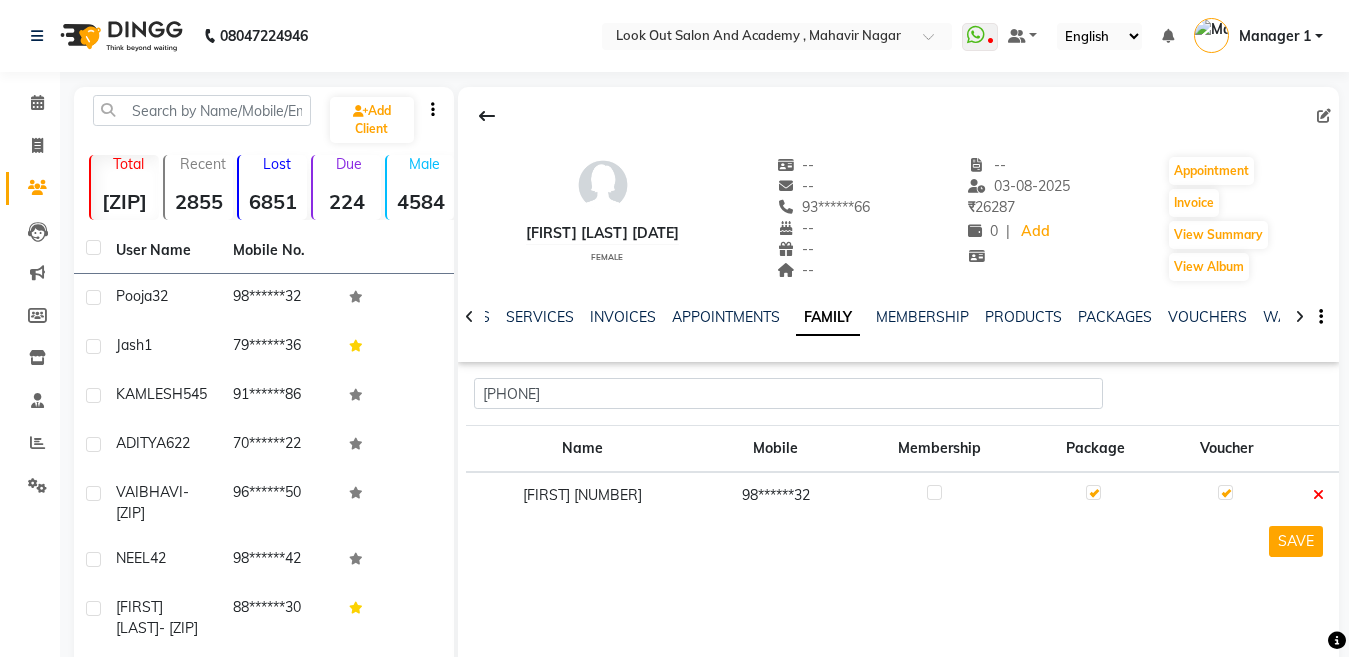click 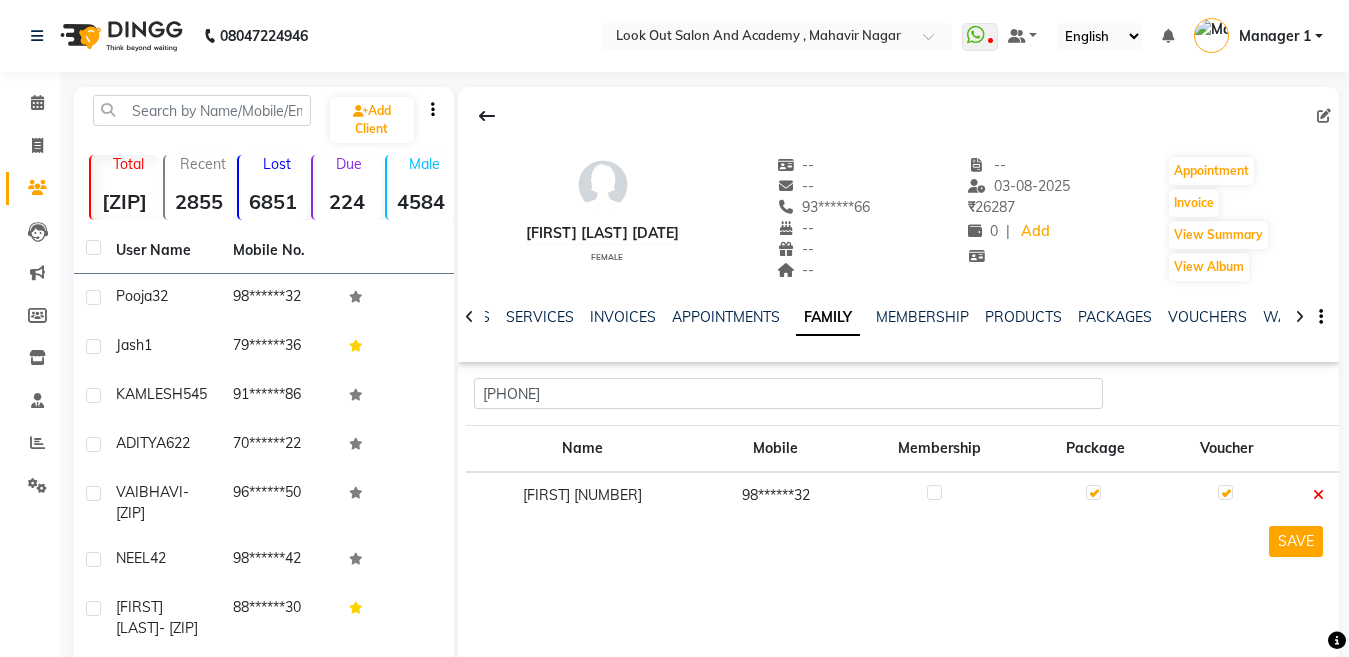 drag, startPoint x: 868, startPoint y: 494, endPoint x: 886, endPoint y: 493, distance: 18.027756 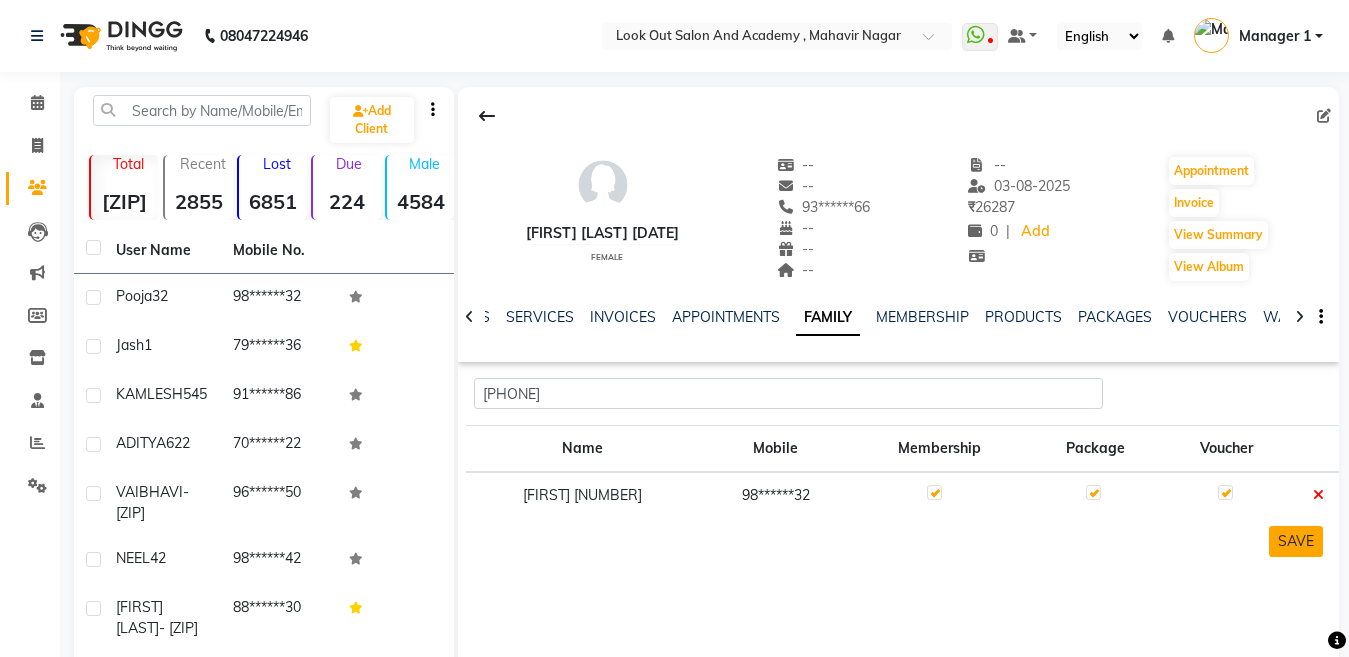 click on "SAVE" 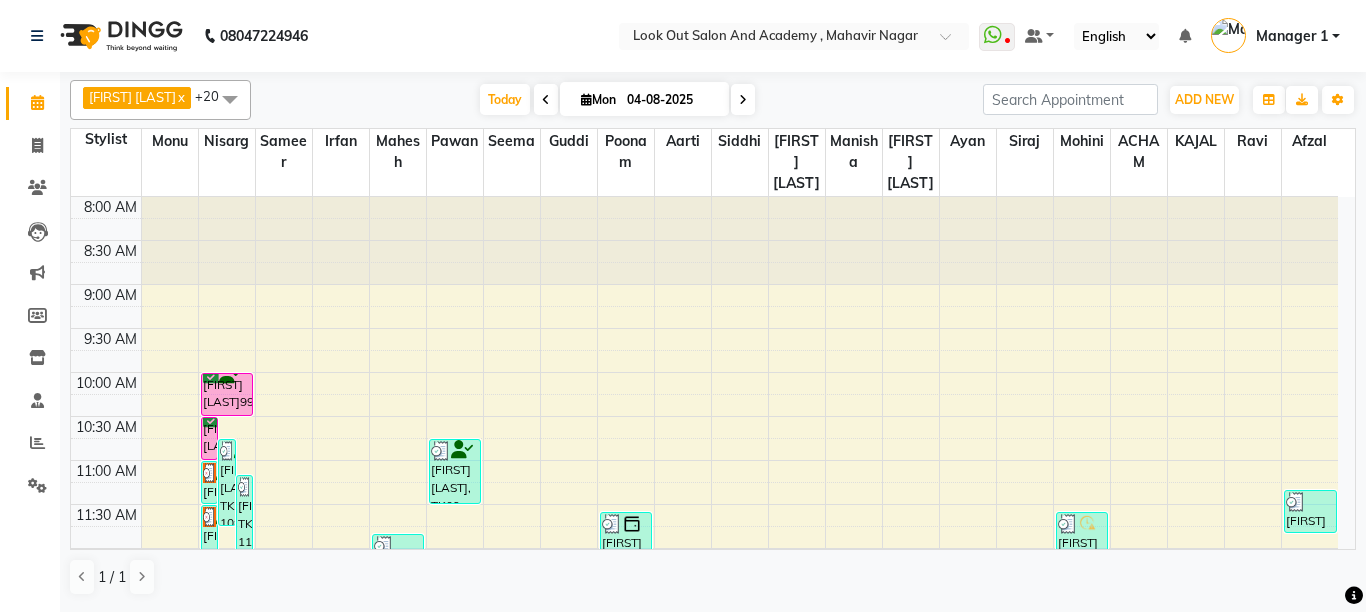scroll, scrollTop: 0, scrollLeft: 0, axis: both 